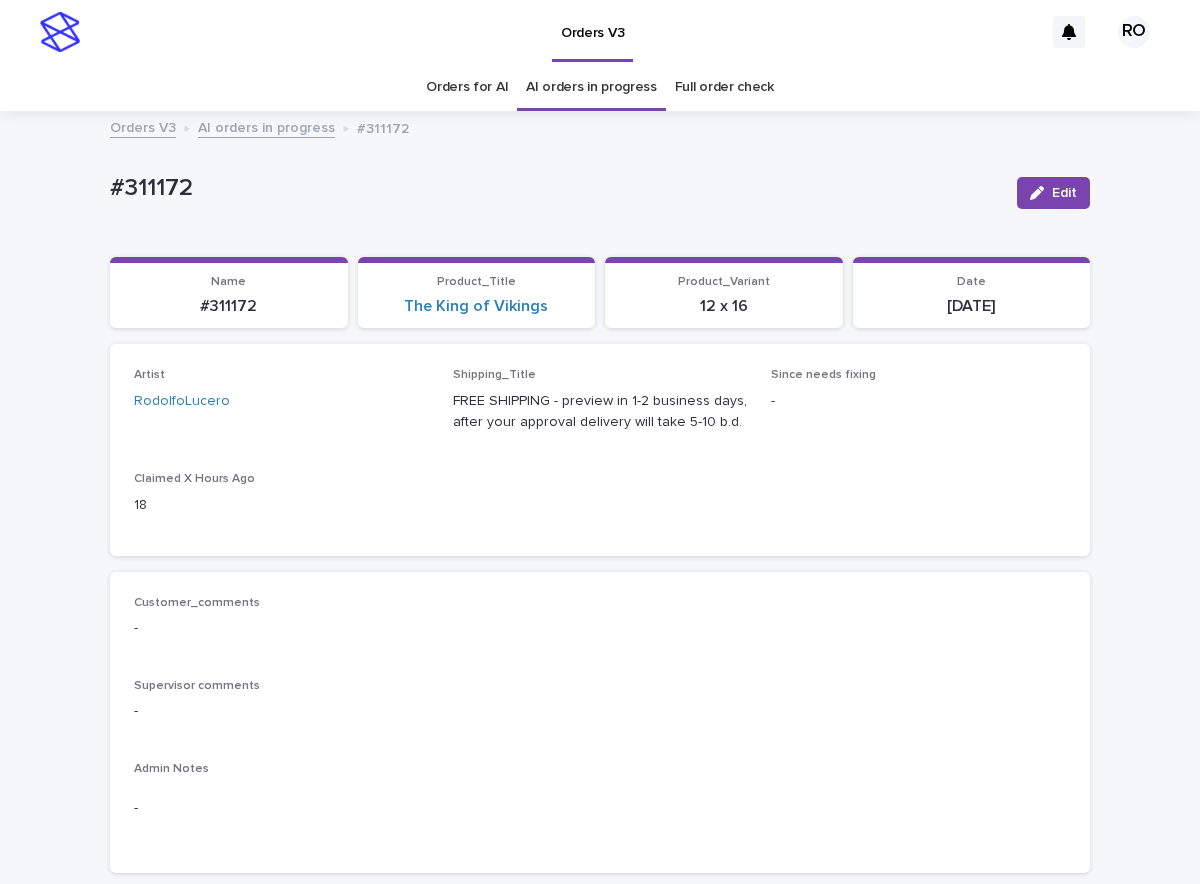 scroll, scrollTop: 0, scrollLeft: 0, axis: both 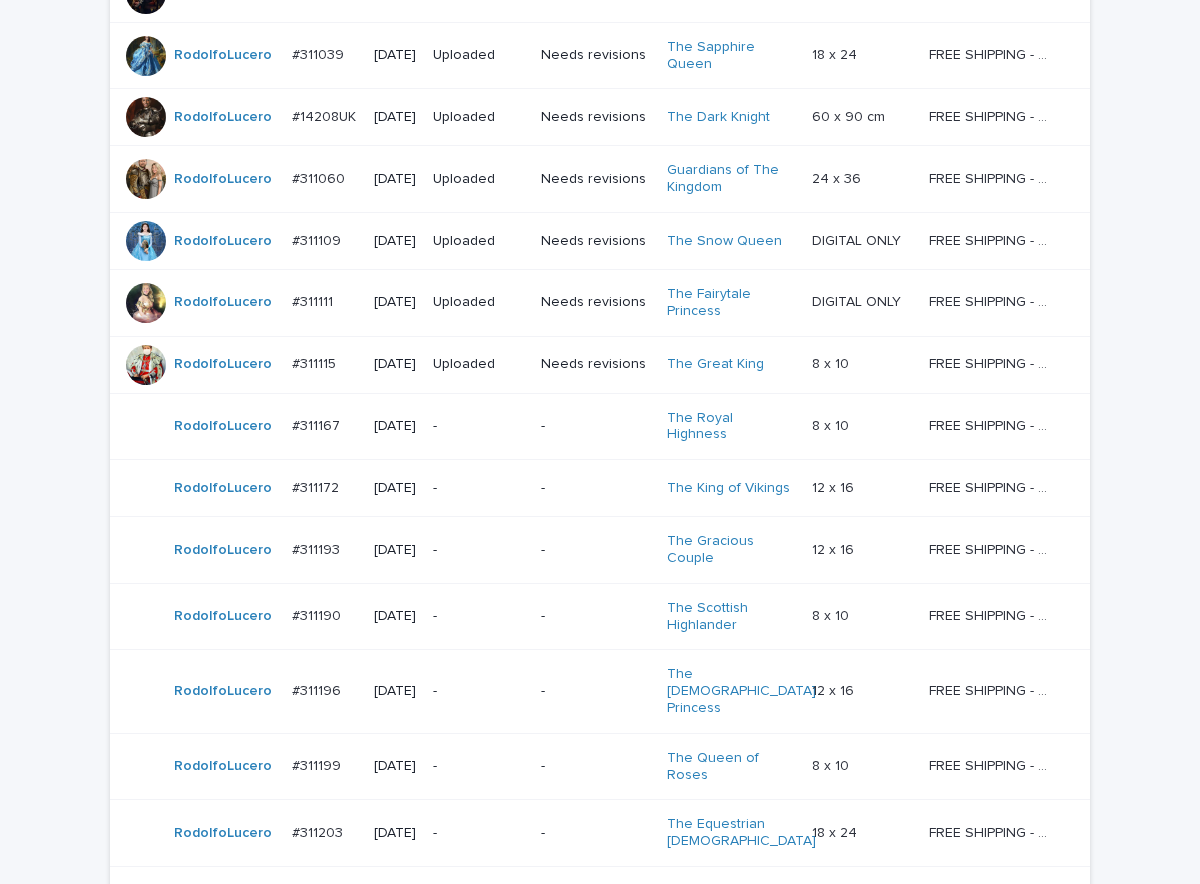 click on "-" at bounding box center (596, 426) 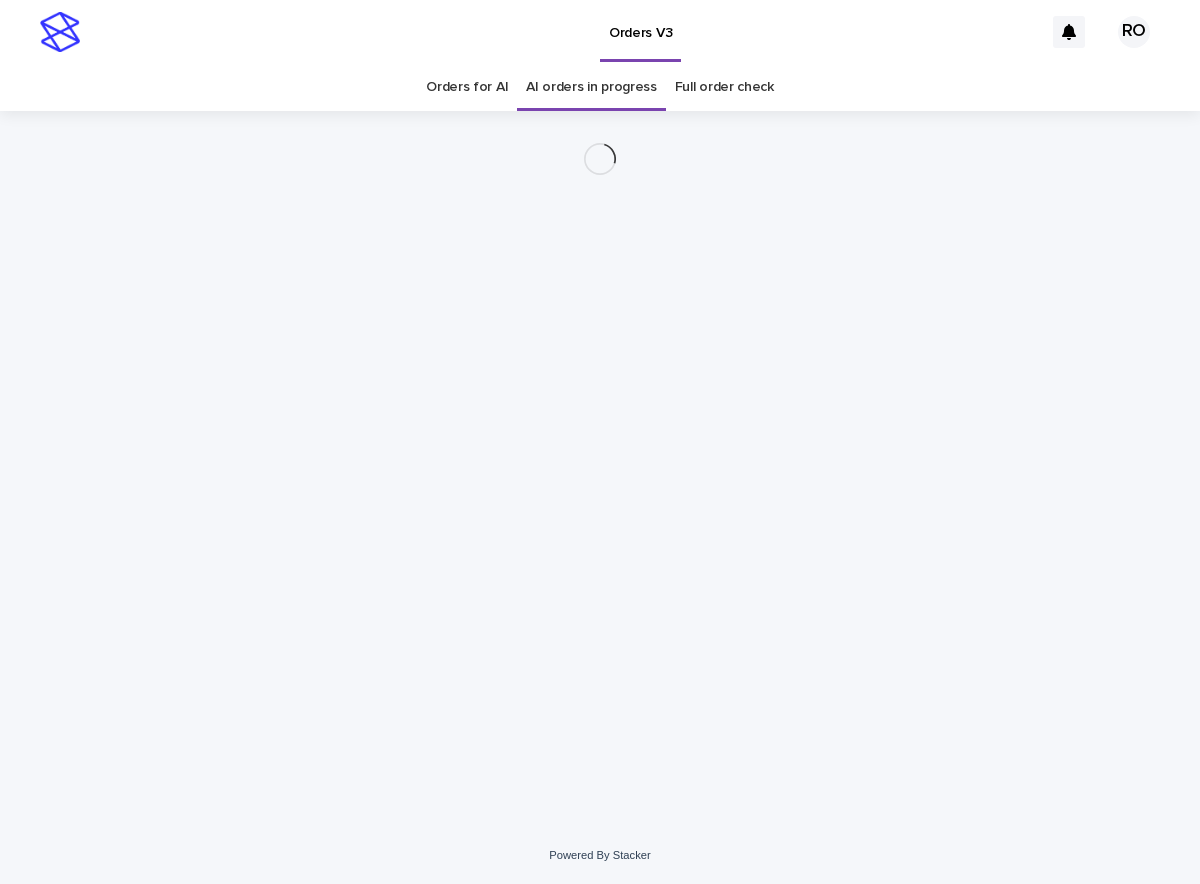 scroll, scrollTop: 0, scrollLeft: 0, axis: both 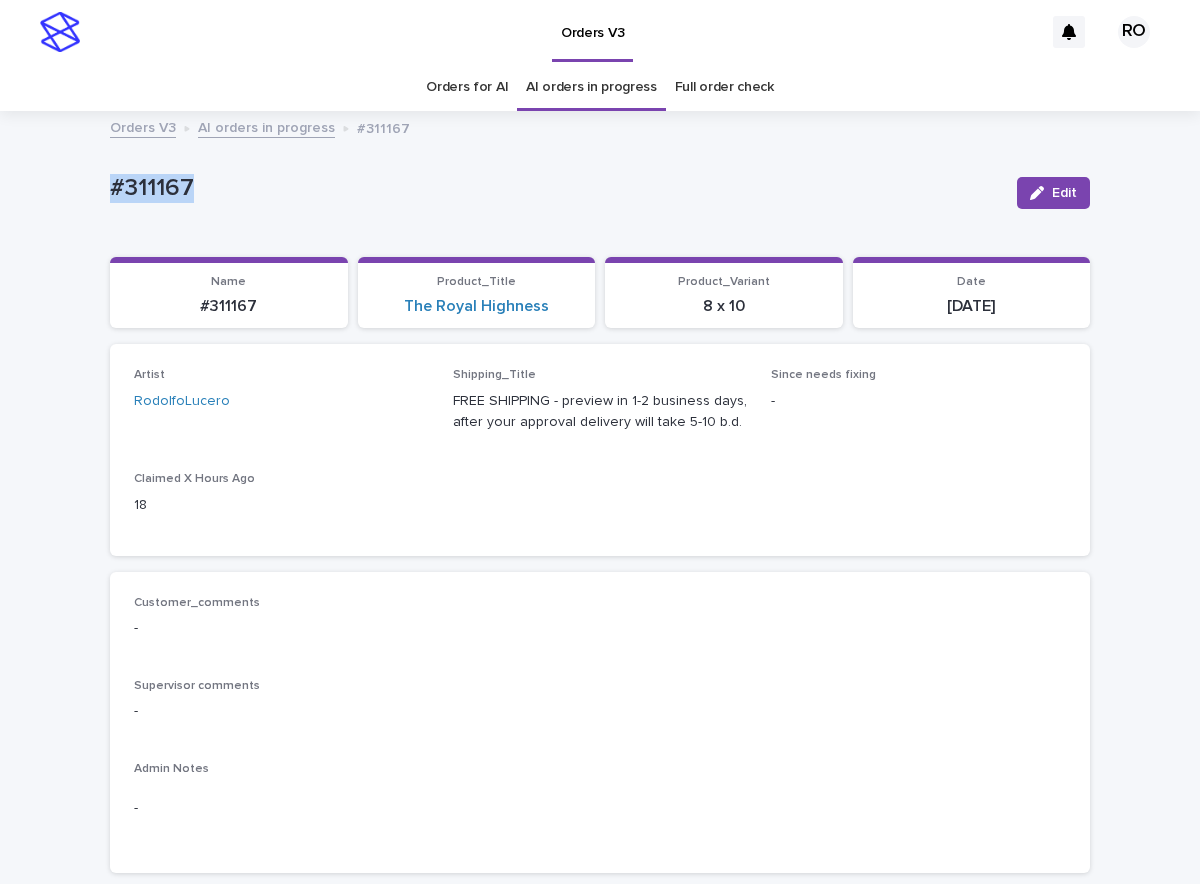 drag, startPoint x: 229, startPoint y: 199, endPoint x: 91, endPoint y: 209, distance: 138.36185 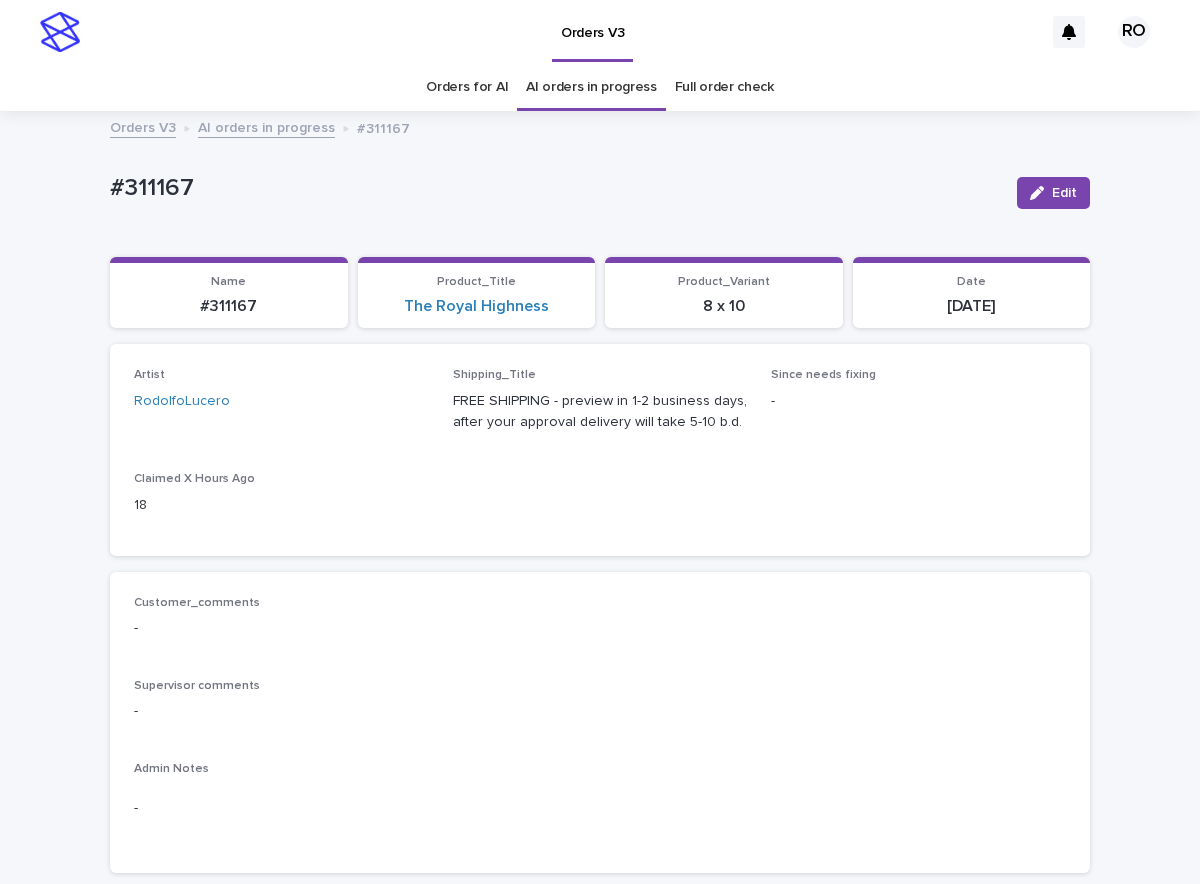 click on "Loading... Saving… Loading... Saving… #311167 Edit #311167 Edit Sorry, there was an error saving your record. Please try again. Please fill out the required fields below. Loading... Saving… Loading... Saving… Loading... Saving… Name #311167 Product_Title The Royal Highness   Product_Variant 8 x 10 Date 2025-07-10 Loading... Saving… Artist RodolfoLucero   Shipping_Title FREE SHIPPING - preview in 1-2 business days, after your approval delivery will take 5-10 b.d. Since needs fixing - Claimed X Hours Ago 18 Loading... Saving… Customer_comments - Supervisor comments - Admin Notes - Loading... Saving… Client_Images Uploaded image: https://cdn.shopify.com-uploadkit.app/s/files/1/0033/4807/0511/files/download.html?id=e11cfb23-3d37-4f5e-b252-d52a065c0f83&uu=c17f6dd6-04dd-441d-98c6-5cc87ced67d6&mo=&fi=TWVyZWRpdGgtLnBuZw==&wi=1870&he=2903&mi=aW1hZ2UvcG5n&up=a8b4&image=true
_Uploaded image (direct link):
Notes Uploaded image:
_product-type:portrait Photo not OK - Additional Pet no Pet_Images - - - - -" at bounding box center [600, 1024] 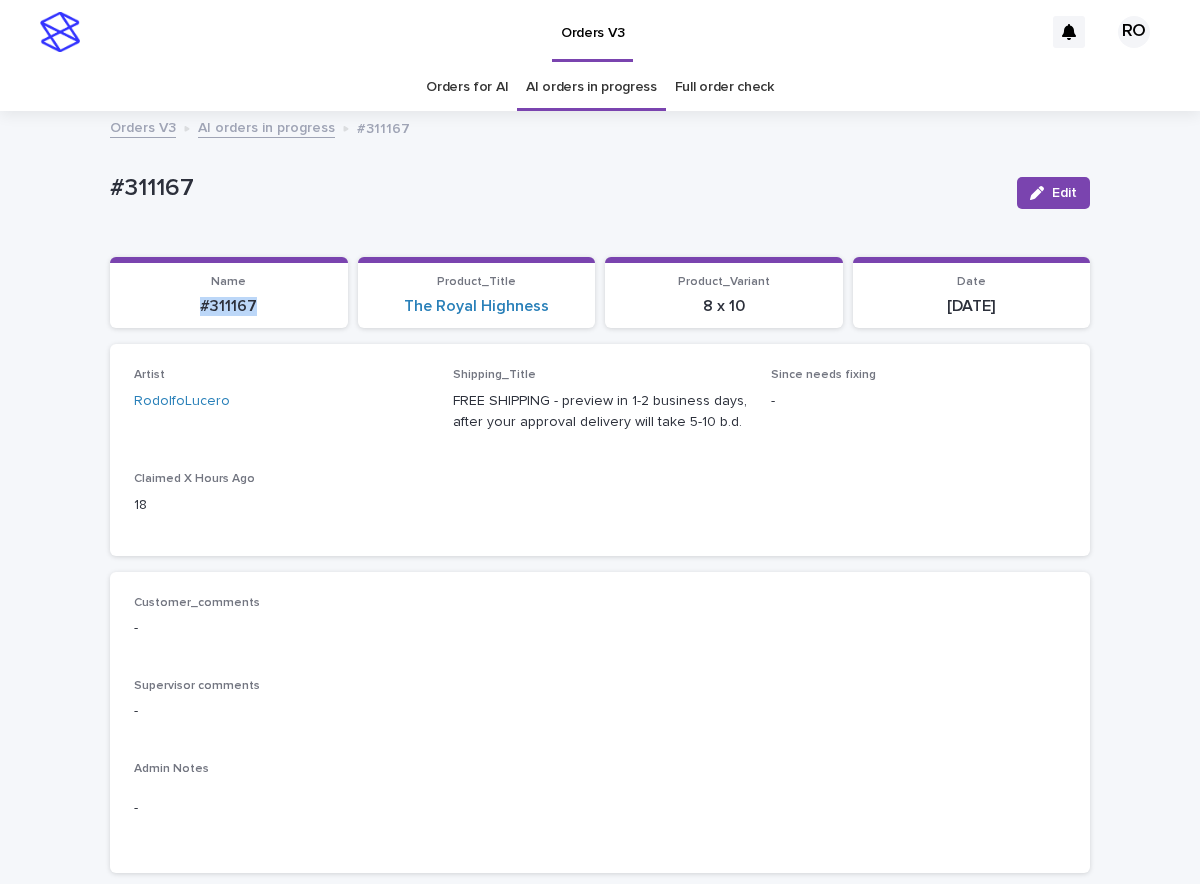 drag, startPoint x: 282, startPoint y: 323, endPoint x: 178, endPoint y: 300, distance: 106.51291 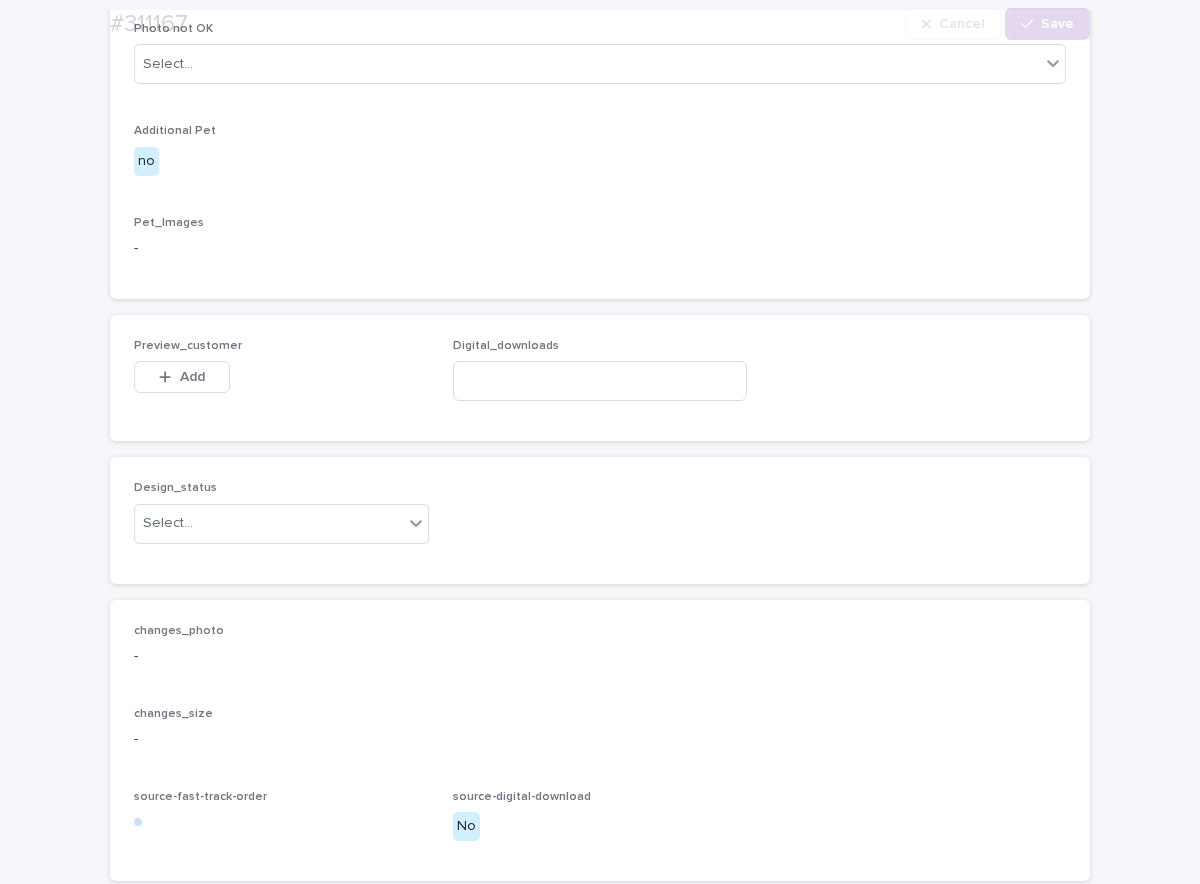 scroll, scrollTop: 1015, scrollLeft: 0, axis: vertical 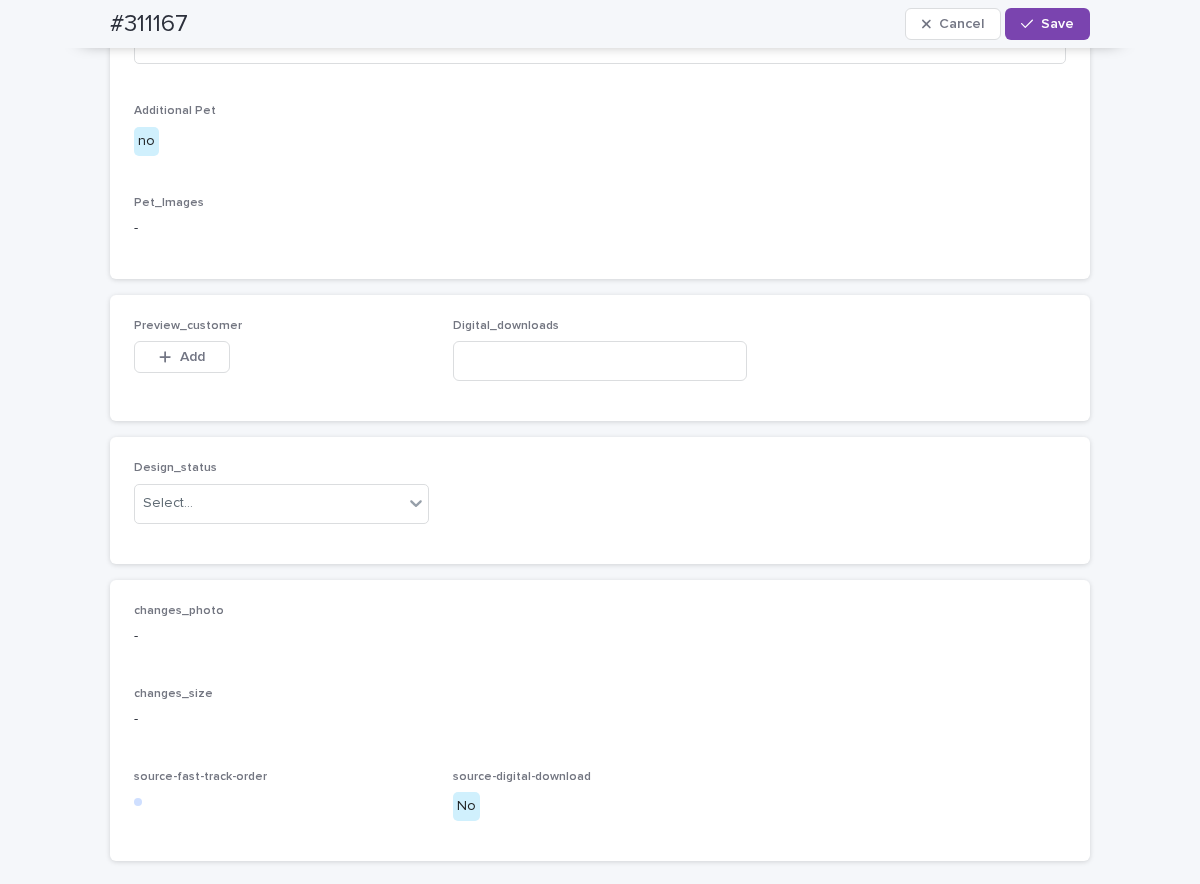 click on "Add" at bounding box center (182, 357) 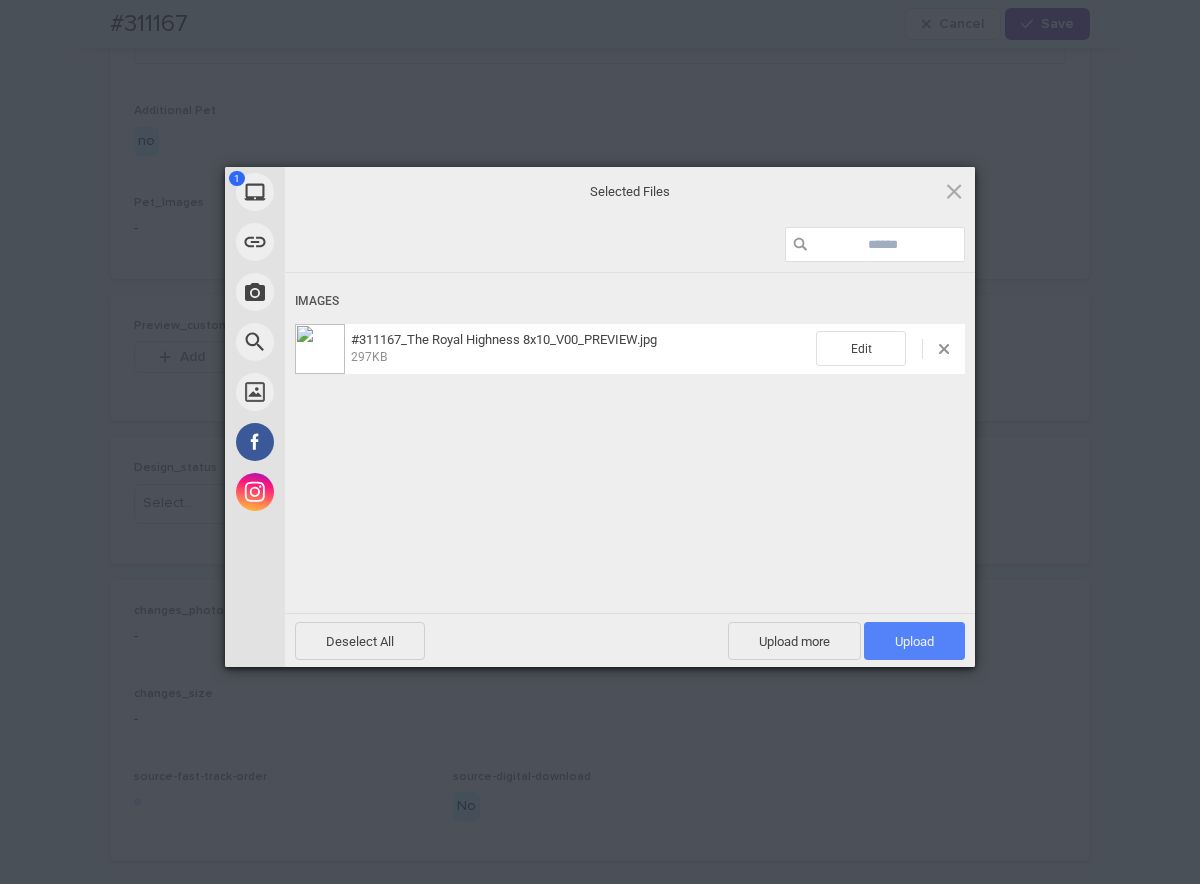 click on "Upload
1" at bounding box center (914, 641) 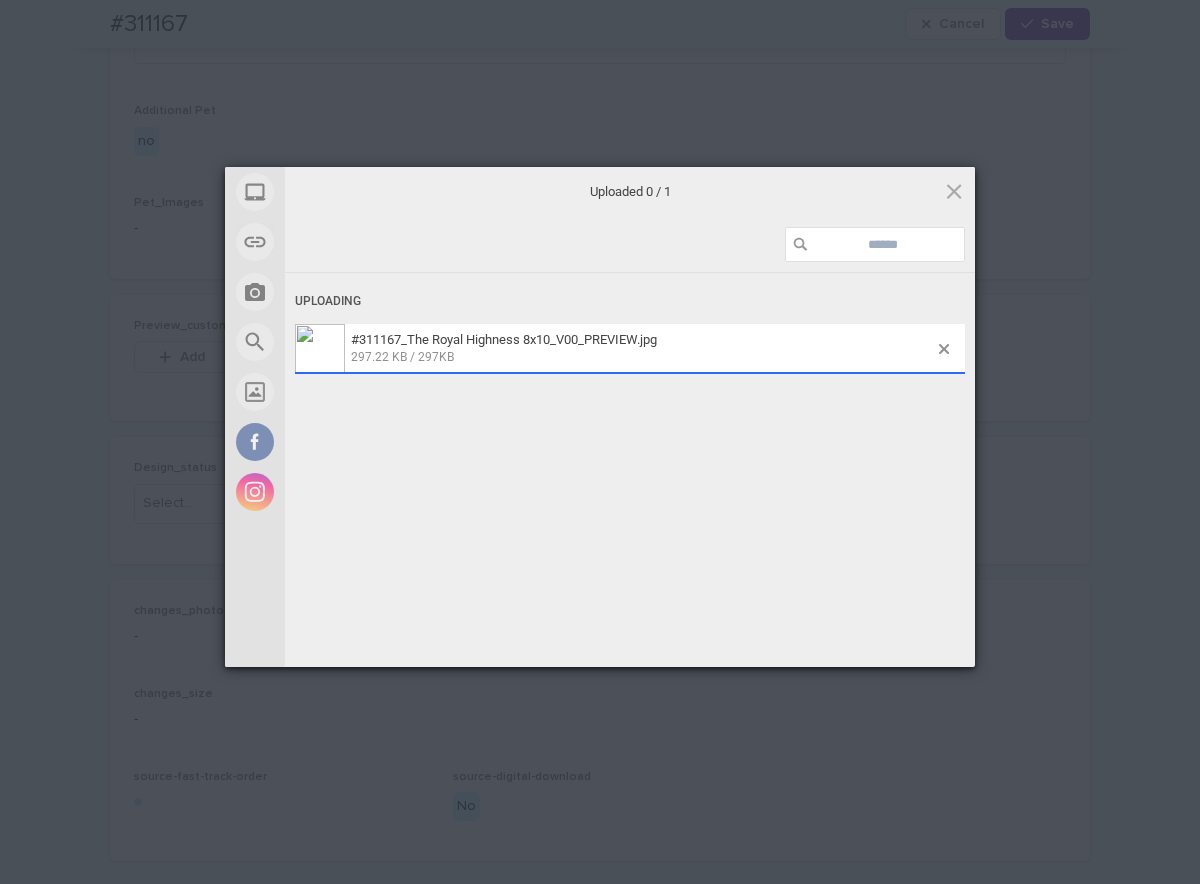scroll, scrollTop: 1051, scrollLeft: 0, axis: vertical 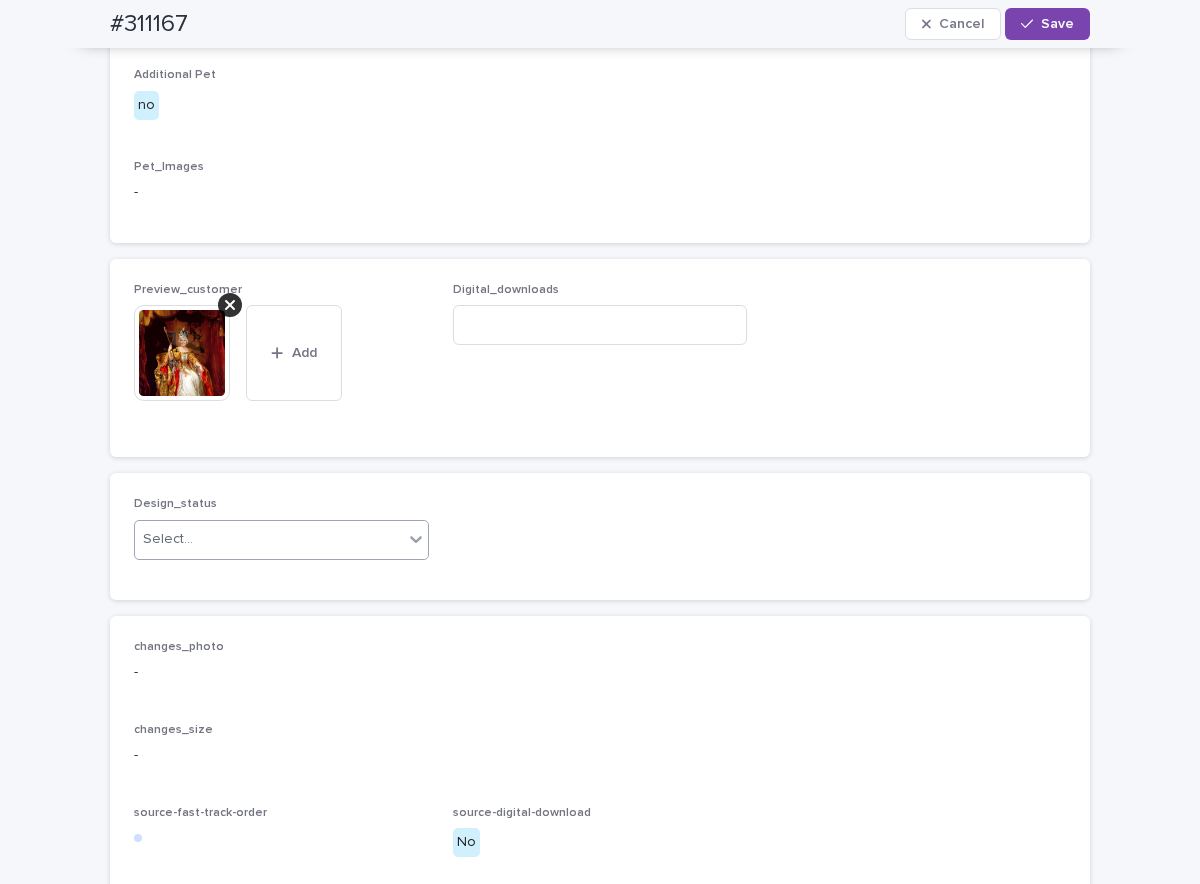 click on "Select..." at bounding box center (269, 539) 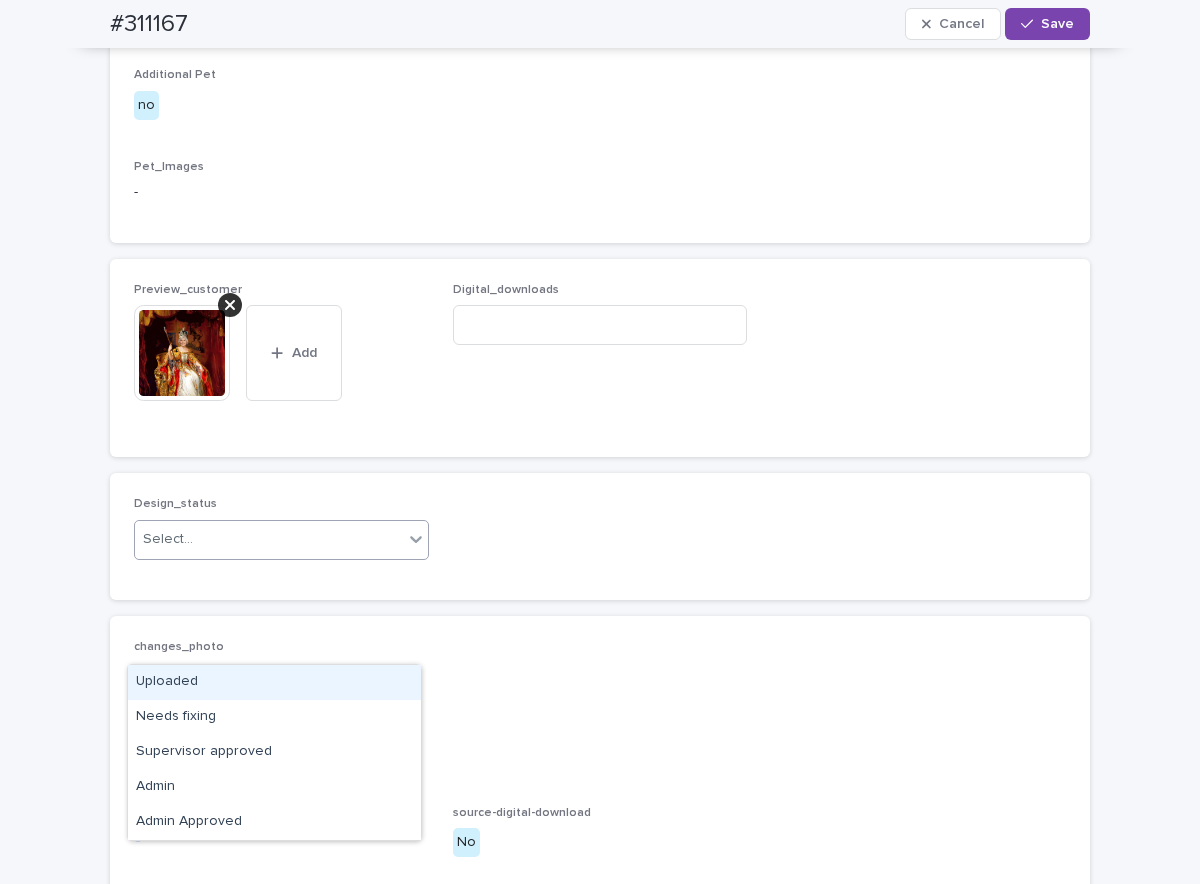 click on "Uploaded" at bounding box center (274, 682) 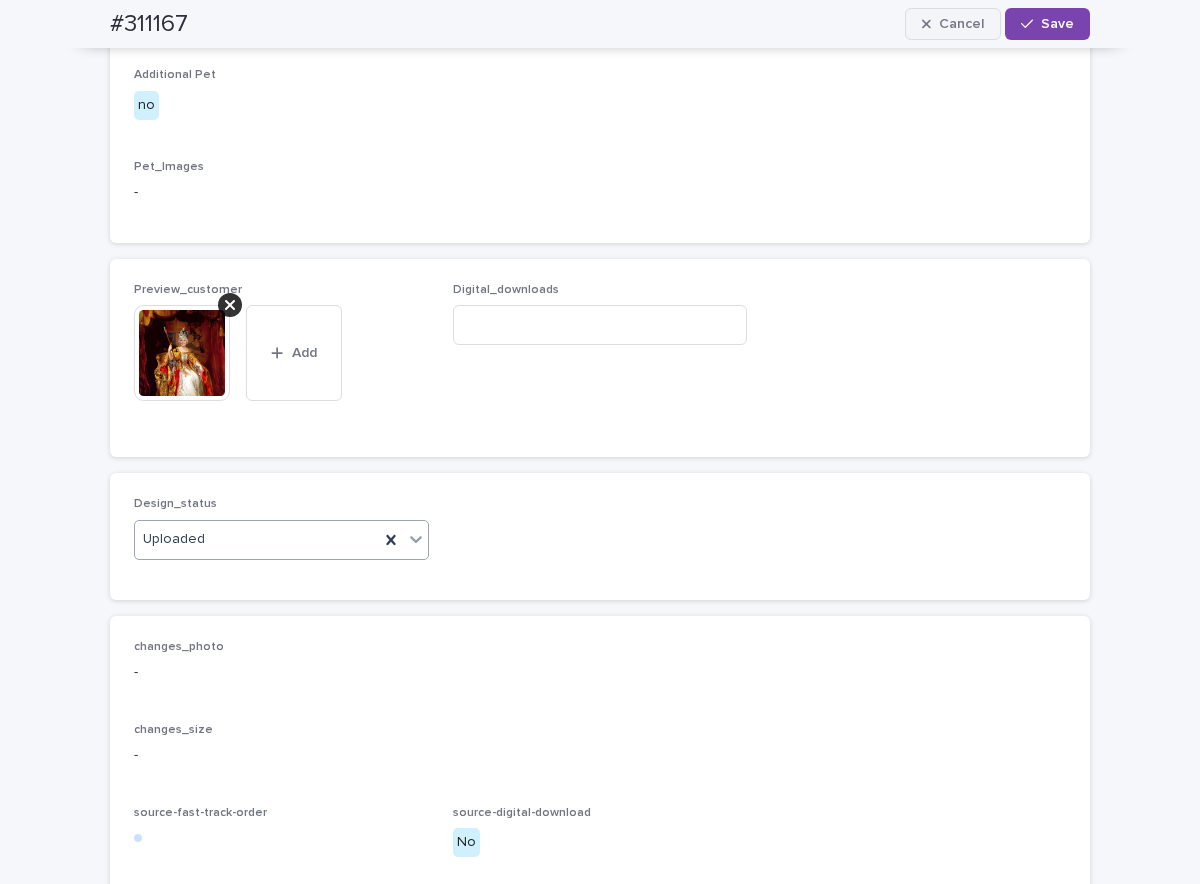 click on "Save" at bounding box center [1047, 24] 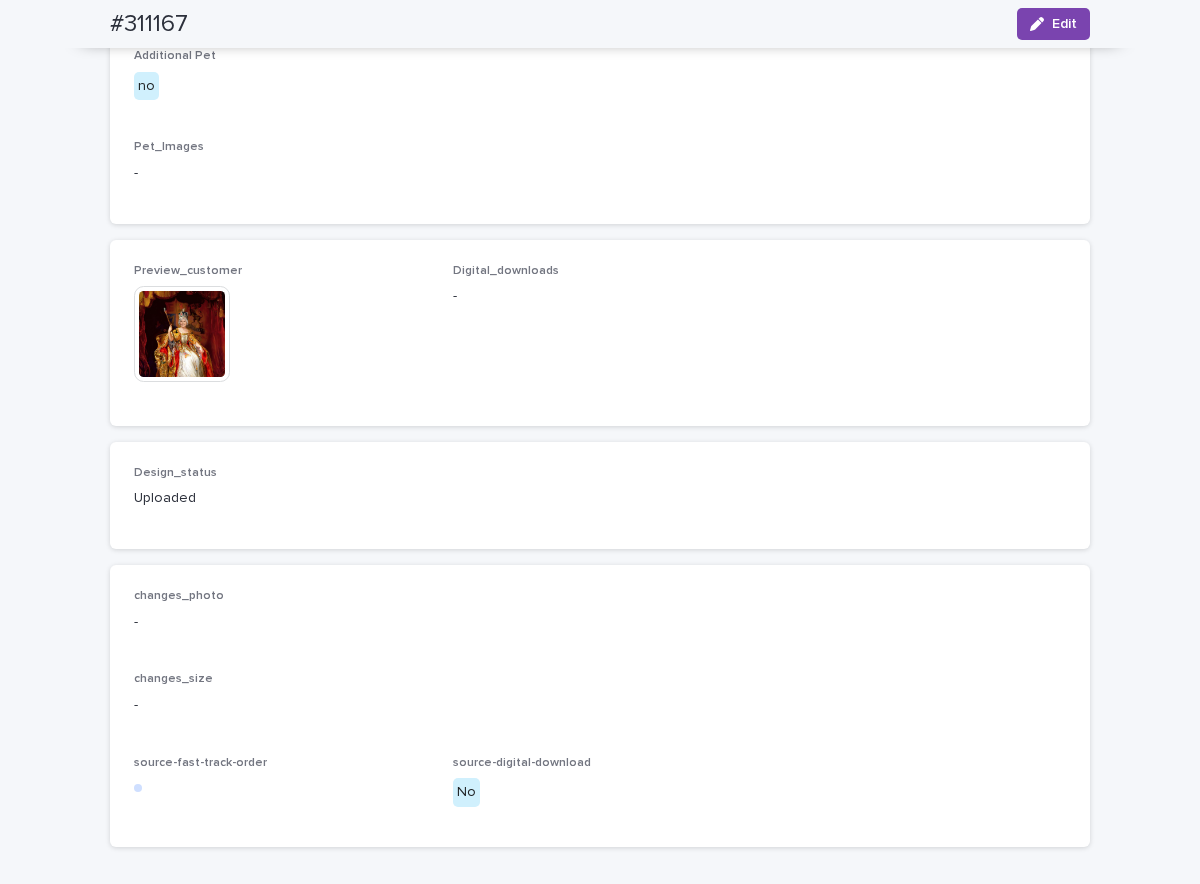 scroll, scrollTop: 1026, scrollLeft: 0, axis: vertical 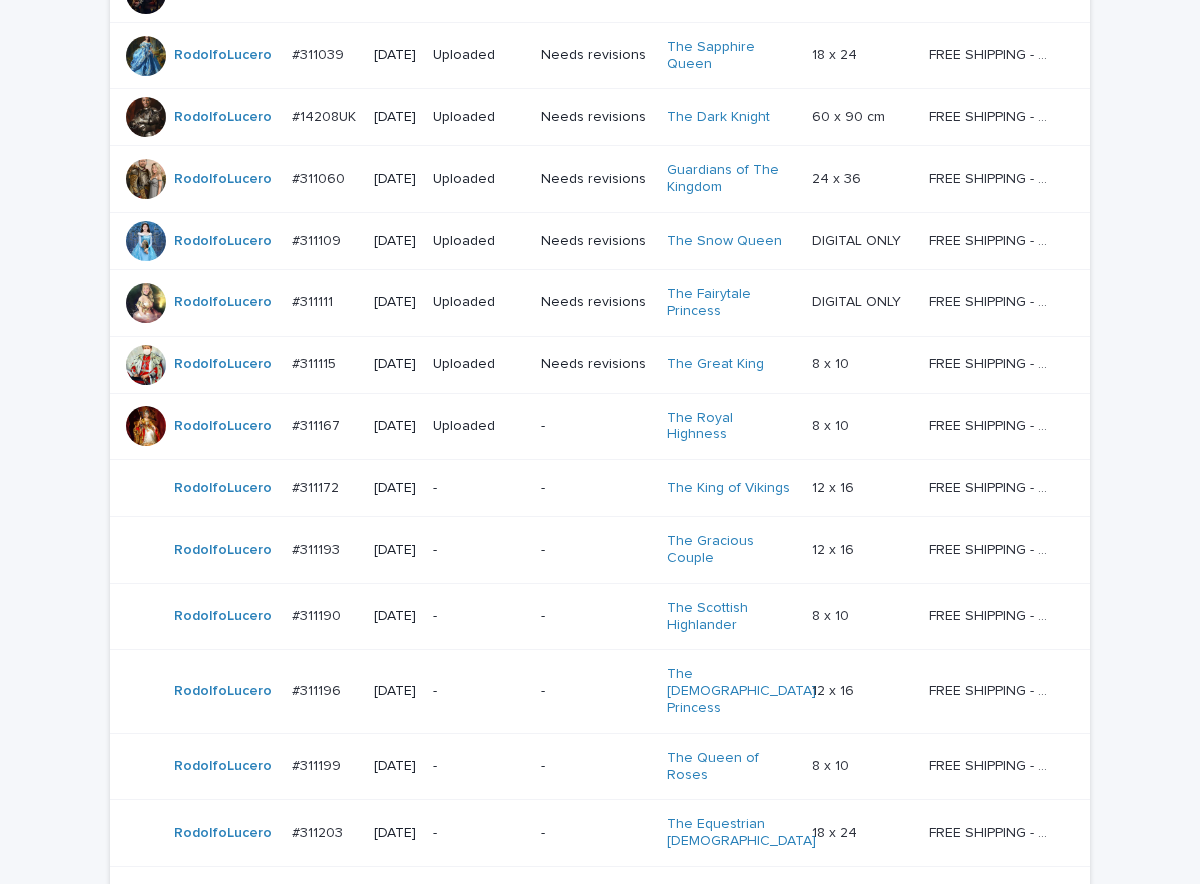 click on "-" at bounding box center [479, 488] 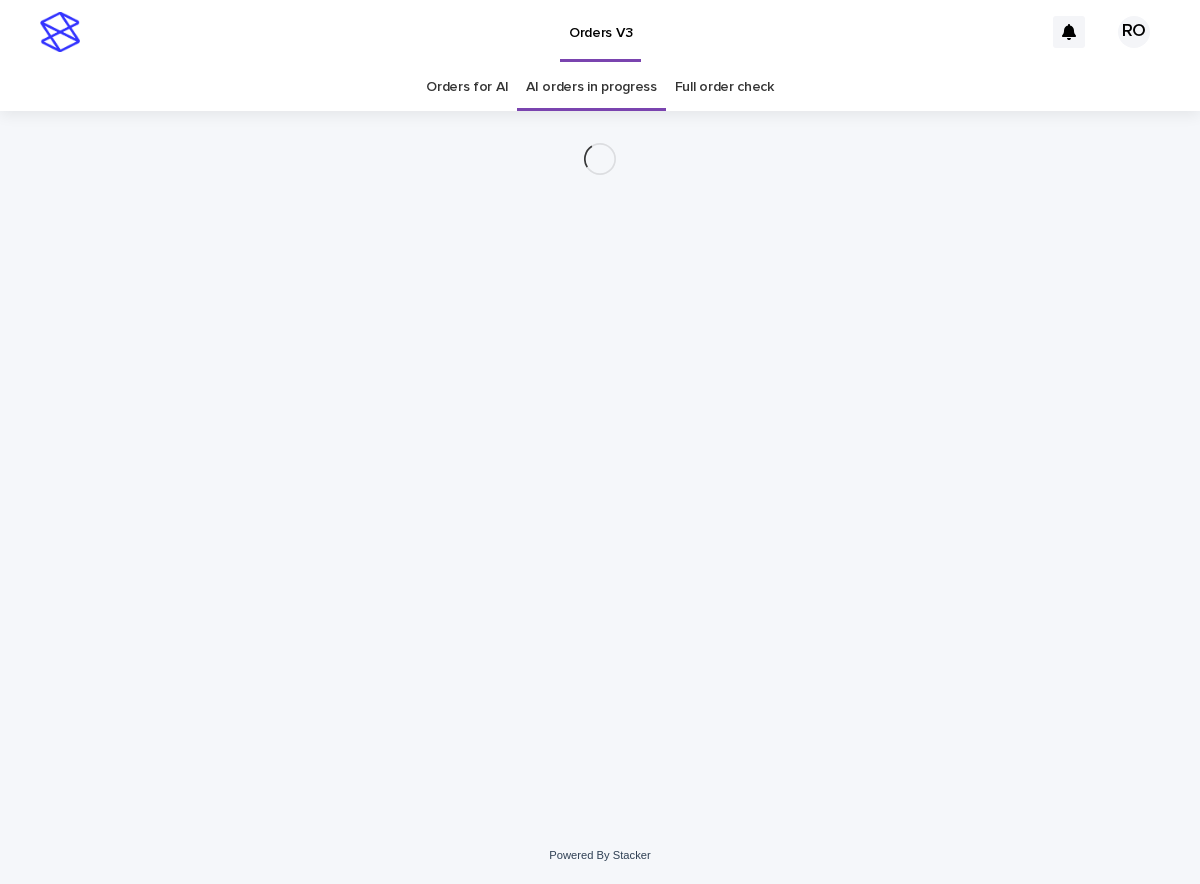 scroll, scrollTop: 0, scrollLeft: 0, axis: both 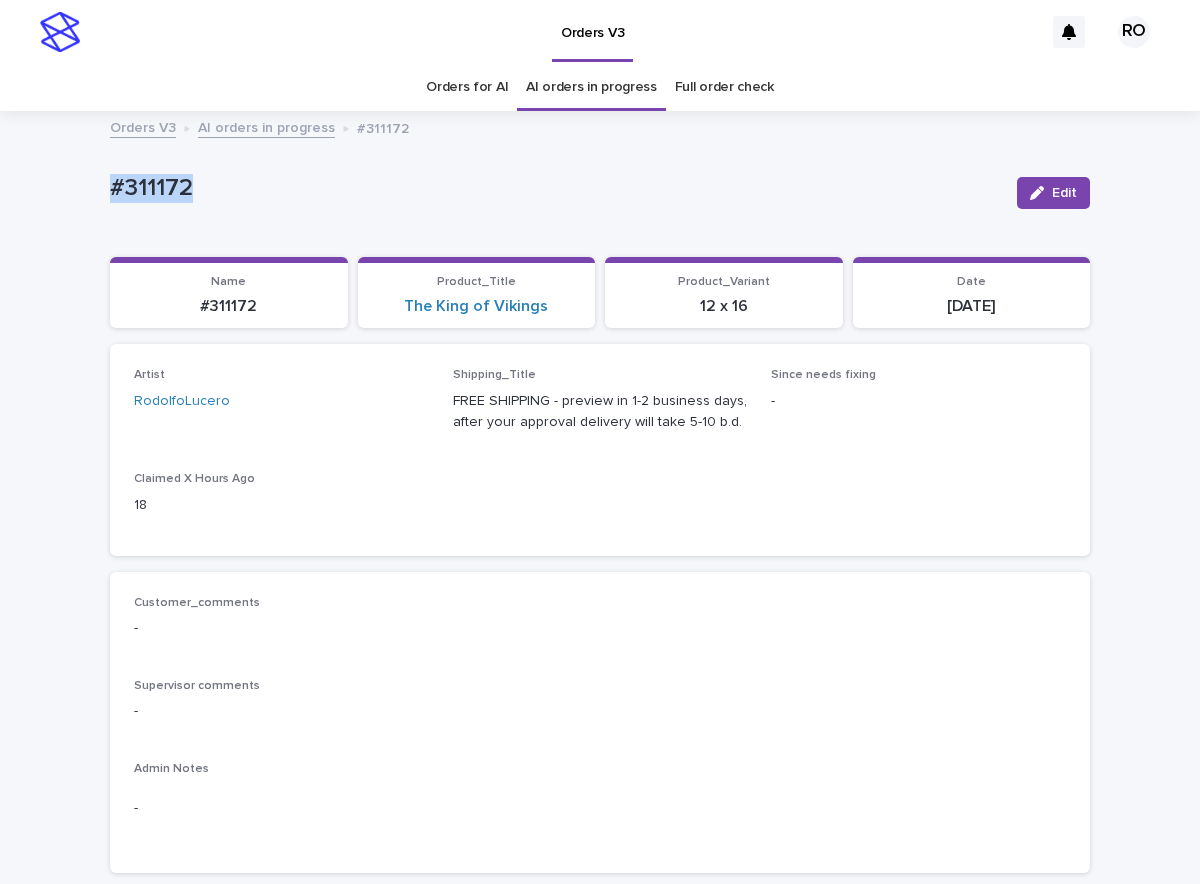 drag, startPoint x: 241, startPoint y: 204, endPoint x: 71, endPoint y: 193, distance: 170.35551 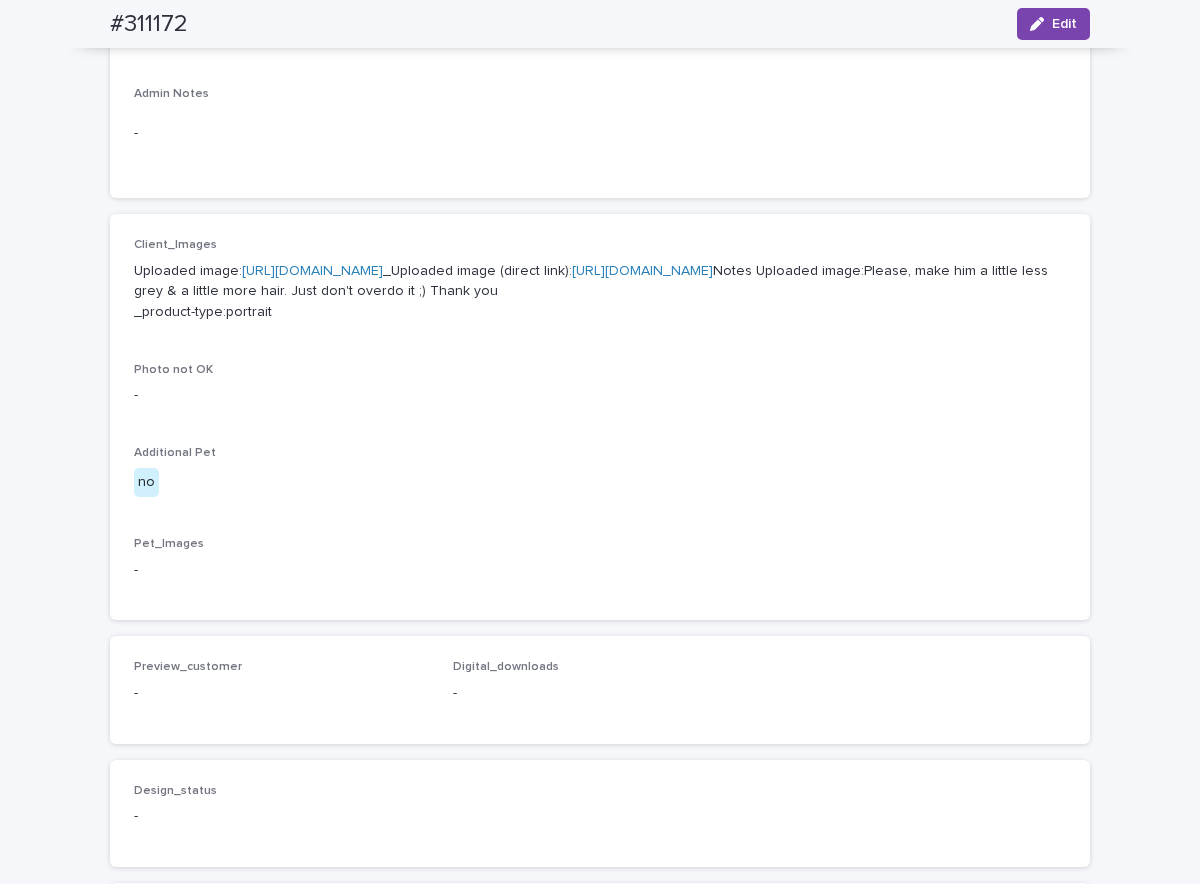 scroll, scrollTop: 660, scrollLeft: 0, axis: vertical 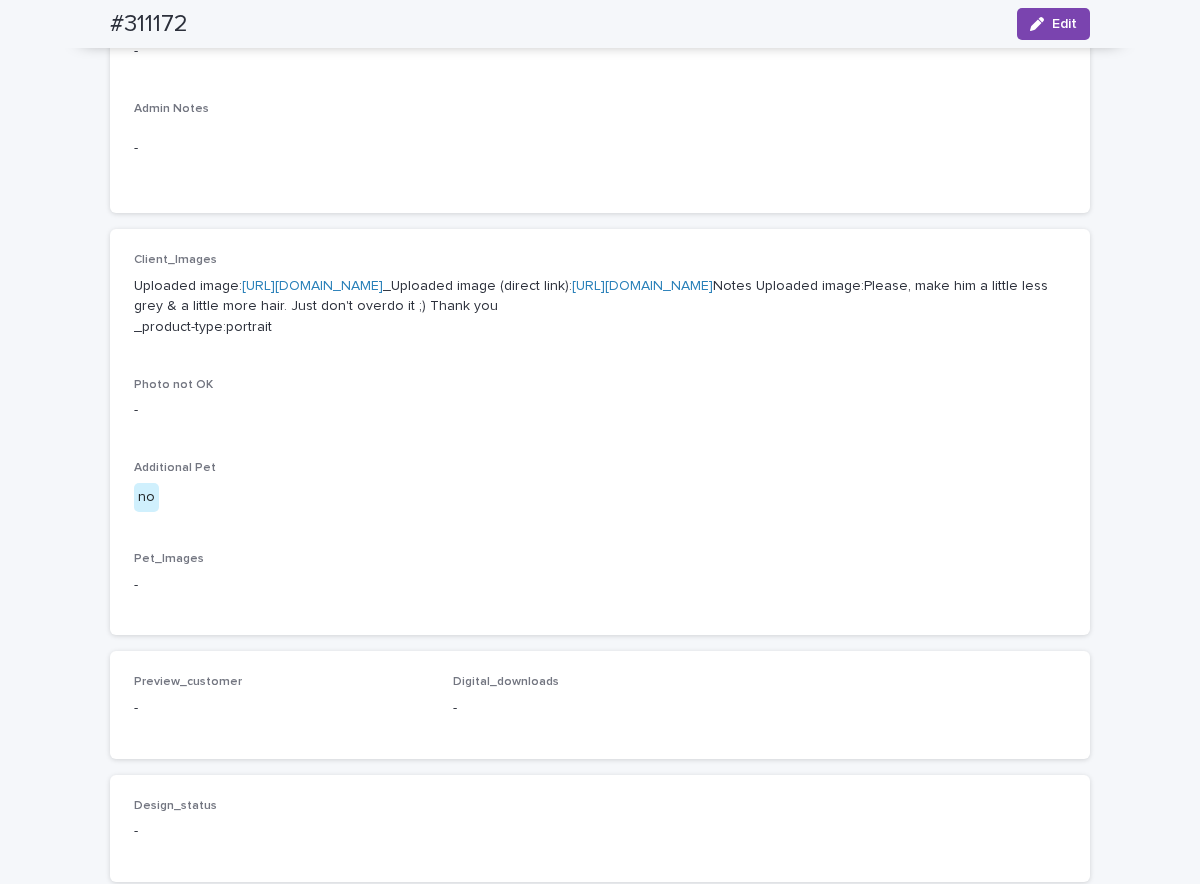 click on "Loading... Saving… Loading... Saving… #311172 Edit #311172 Edit Sorry, there was an error saving your record. Please try again. Please fill out the required fields below. Loading... Saving… Loading... Saving… Loading... Saving… Name #311172 Product_Title The King of Vikings   Product_Variant 12 x 16 Date 2025-07-10 Loading... Saving… Artist RodolfoLucero   Shipping_Title FREE SHIPPING - preview in 1-2 business days, after your approval delivery will take 5-10 b.d. Since needs fixing - Claimed X Hours Ago 18 Loading... Saving… Customer_comments - Supervisor comments - Admin Notes - Loading... Saving… Client_Images Uploaded image: https://cdn.shopify.com-uploadkit.app/s/files/1/0033/4807/0511/files/download.html?id=e11cfb23-3d37-4f5e-b252-d52a065c0f83&uu=f05a1184-d509-4a58-8779-086024eea2c5&mo=&fi=aW1hZ2UxIDEuanBlZw==&wi=1200&he=1600&mi=aW1hZ2UvanBlZw==&up=a8b4&image=true
_Uploaded image (direct link): Photo not OK - Additional Pet no Pet_Images - Loading... Saving… Preview_customer - - - - -" at bounding box center (600, 374) 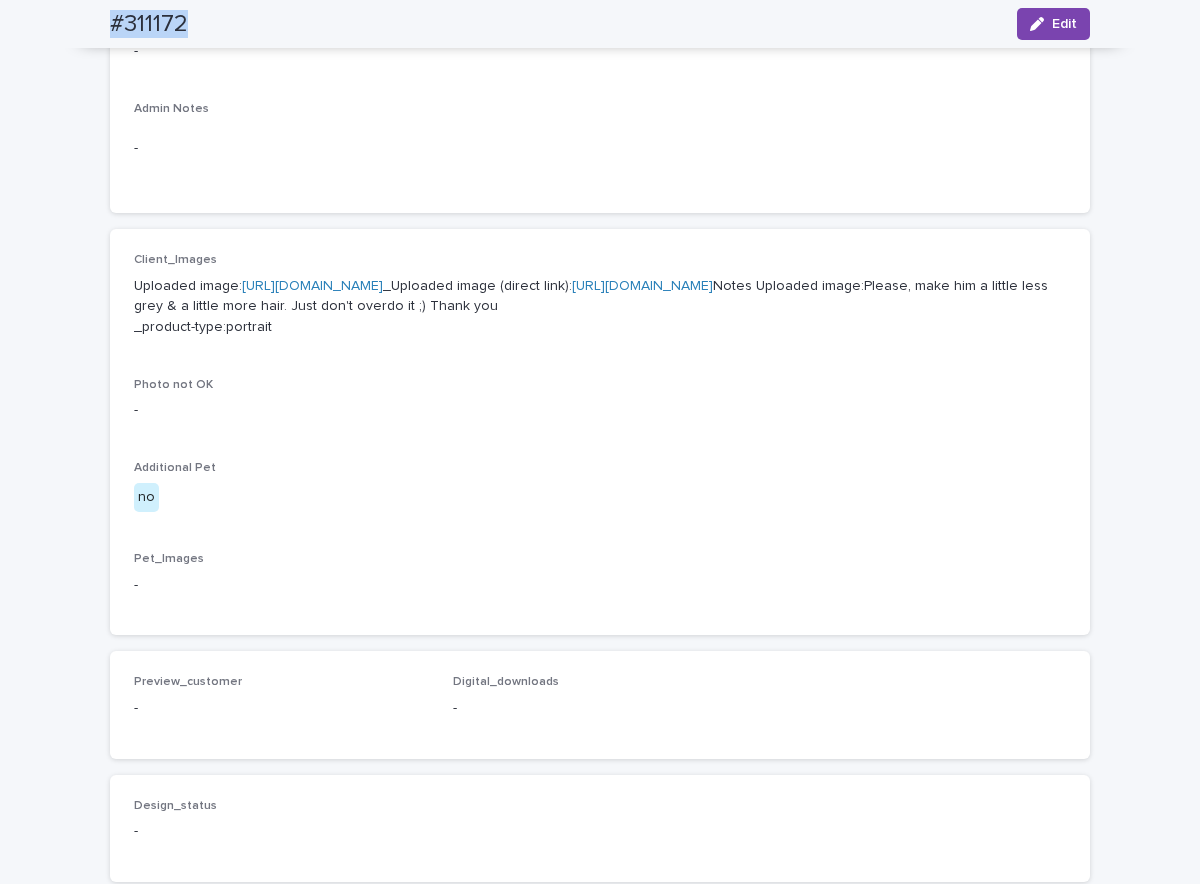 drag, startPoint x: 198, startPoint y: 27, endPoint x: 49, endPoint y: 42, distance: 149.75313 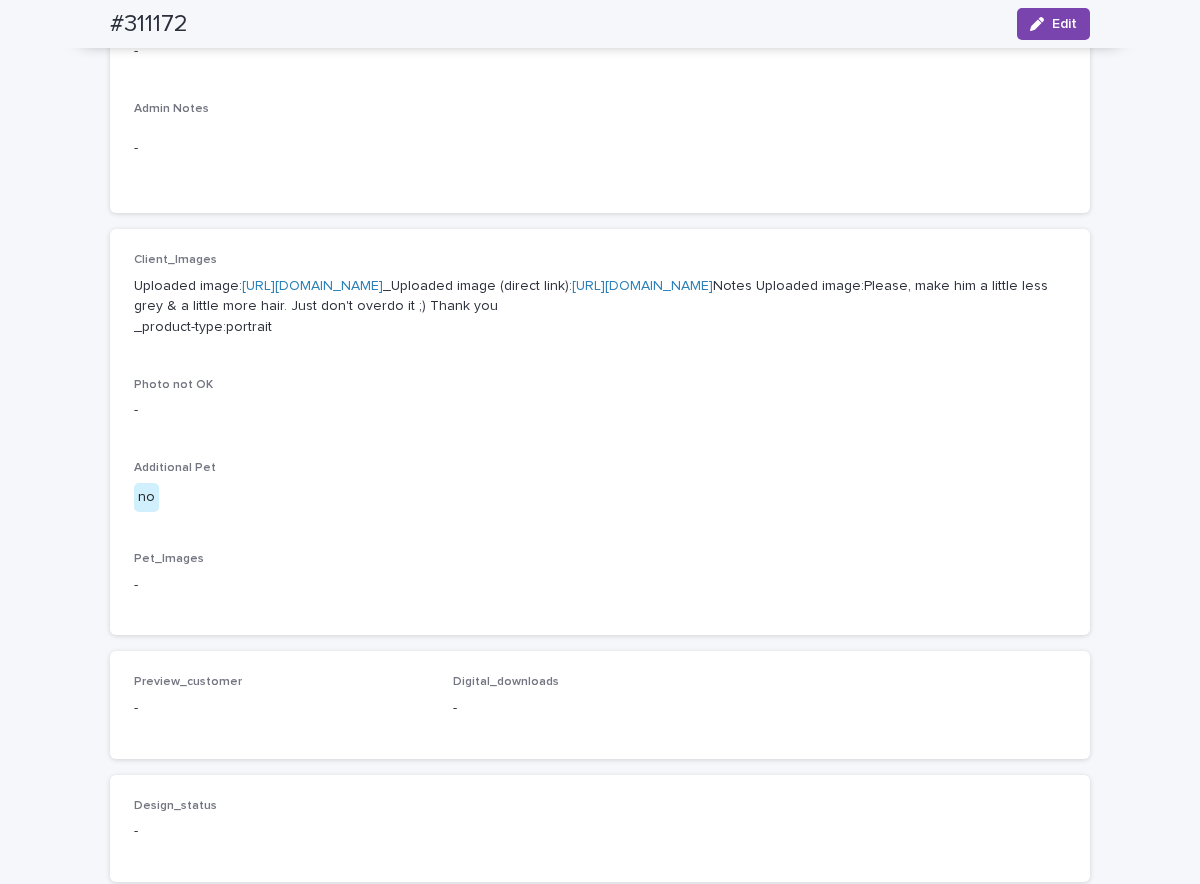 click on "Loading... Saving… Loading... Saving… #311172 Edit #311172 Edit Sorry, there was an error saving your record. Please try again. Please fill out the required fields below. Loading... Saving… Loading... Saving… Loading... Saving… Name #311172 Product_Title The King of Vikings   Product_Variant 12 x 16 Date 2025-07-10 Loading... Saving… Artist RodolfoLucero   Shipping_Title FREE SHIPPING - preview in 1-2 business days, after your approval delivery will take 5-10 b.d. Since needs fixing - Claimed X Hours Ago 18 Loading... Saving… Customer_comments - Supervisor comments - Admin Notes - Loading... Saving… Client_Images Uploaded image: https://cdn.shopify.com-uploadkit.app/s/files/1/0033/4807/0511/files/download.html?id=e11cfb23-3d37-4f5e-b252-d52a065c0f83&uu=f05a1184-d509-4a58-8779-086024eea2c5&mo=&fi=aW1hZ2UxIDEuanBlZw==&wi=1200&he=1600&mi=aW1hZ2UvanBlZw==&up=a8b4&image=true
_Uploaded image (direct link): Photo not OK - Additional Pet no Pet_Images - Loading... Saving… Preview_customer - - - - -" at bounding box center (600, 374) 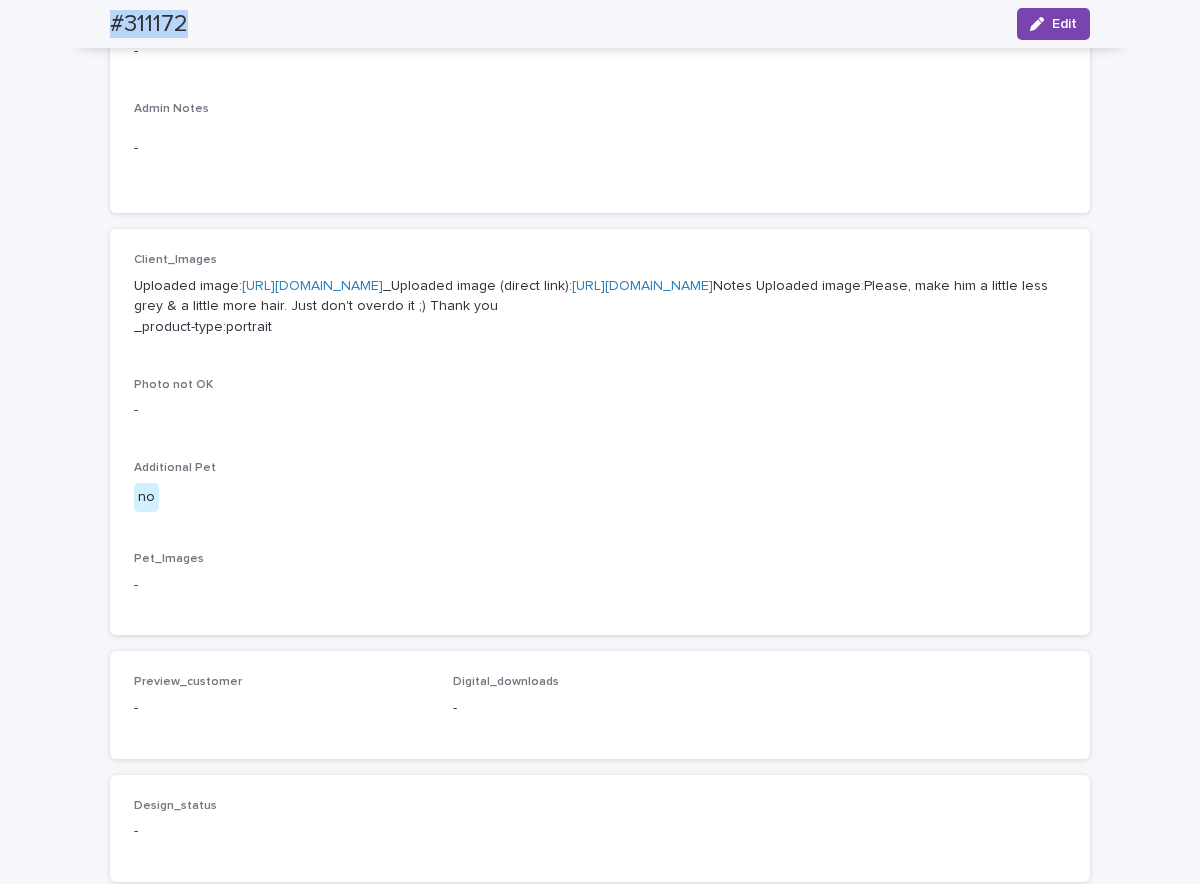 drag, startPoint x: 190, startPoint y: 26, endPoint x: 90, endPoint y: 35, distance: 100.40418 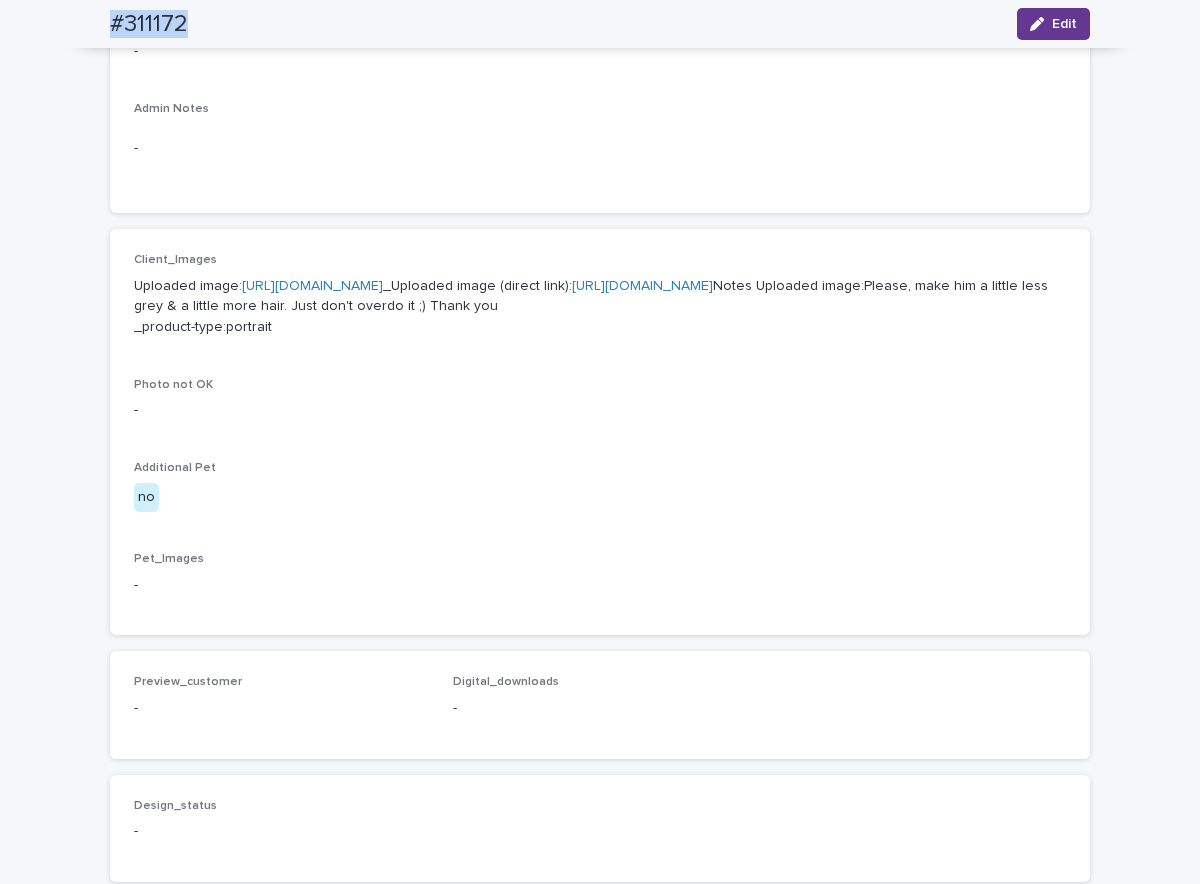 click on "Edit" at bounding box center [1064, 24] 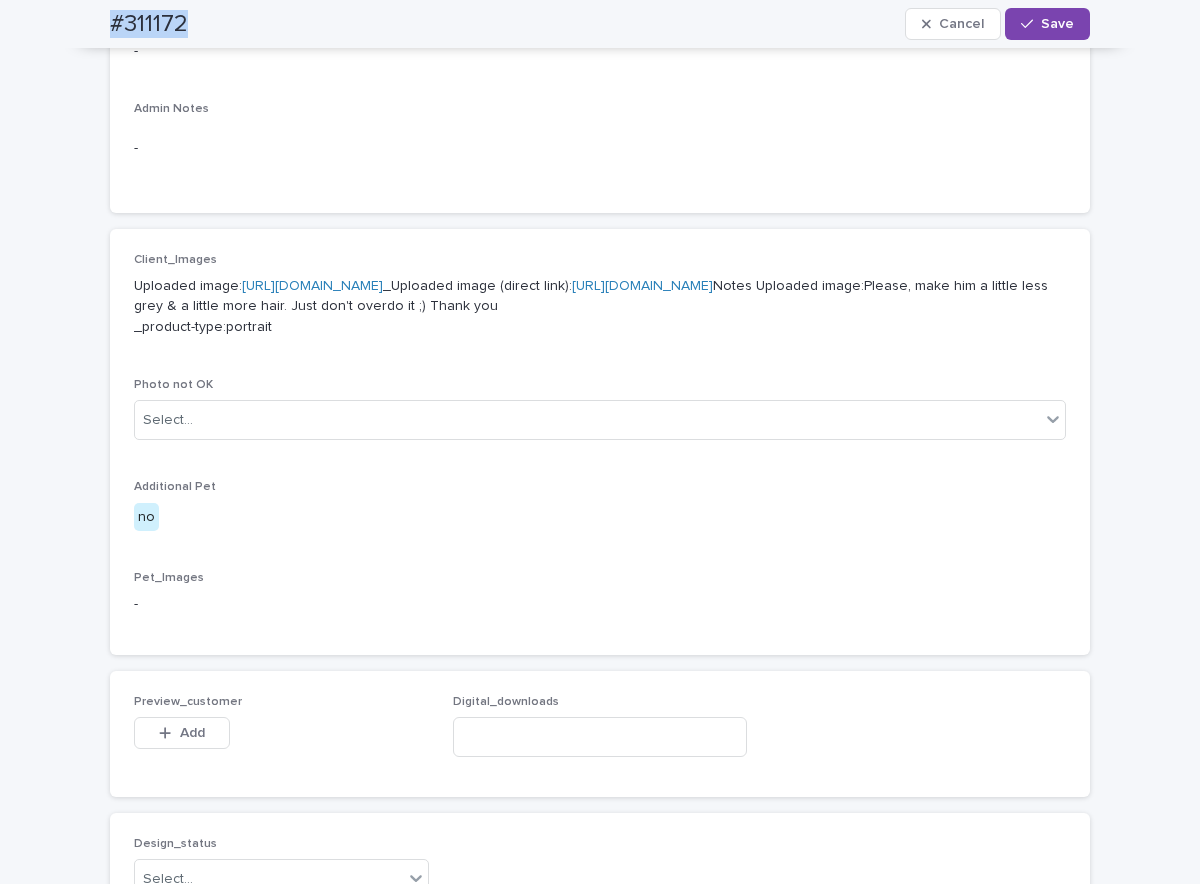 scroll, scrollTop: 689, scrollLeft: 0, axis: vertical 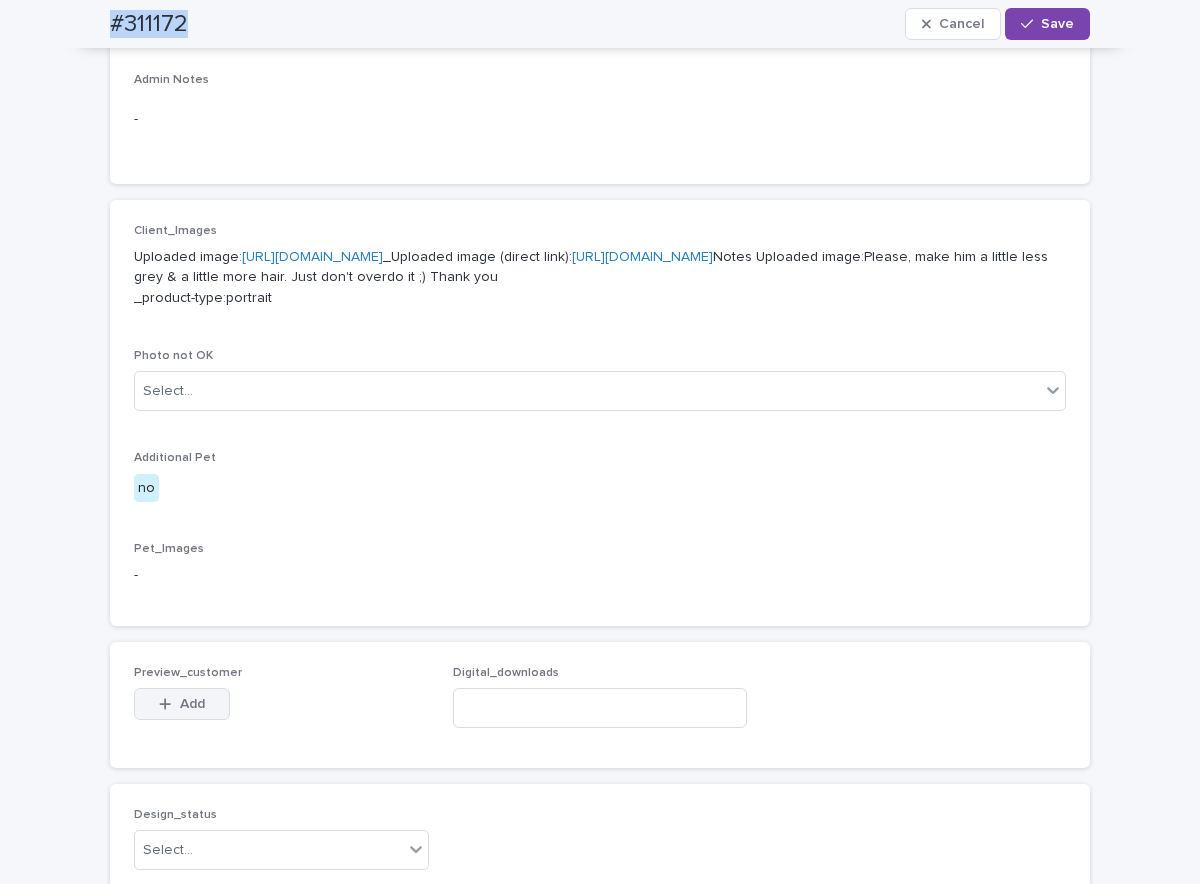 click on "Add" at bounding box center (182, 704) 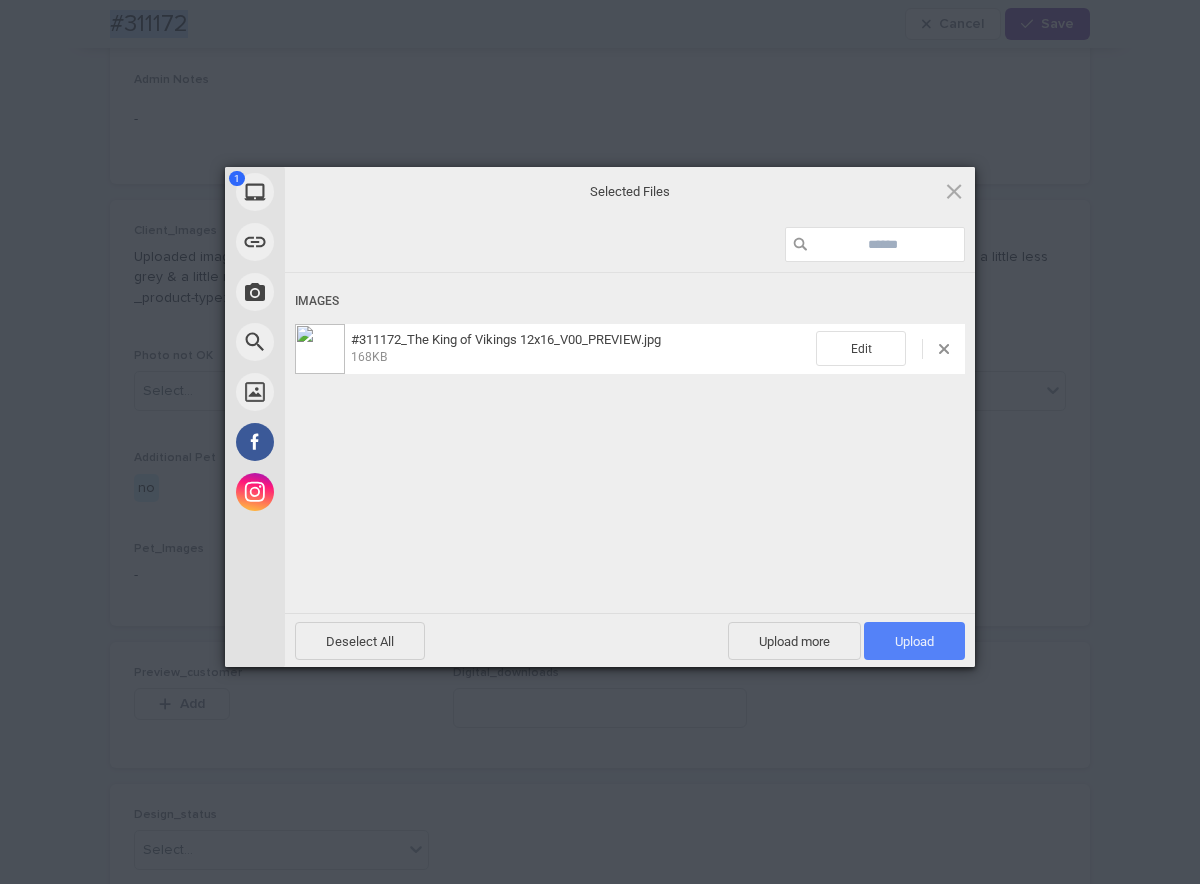 click on "Upload
1" at bounding box center [914, 641] 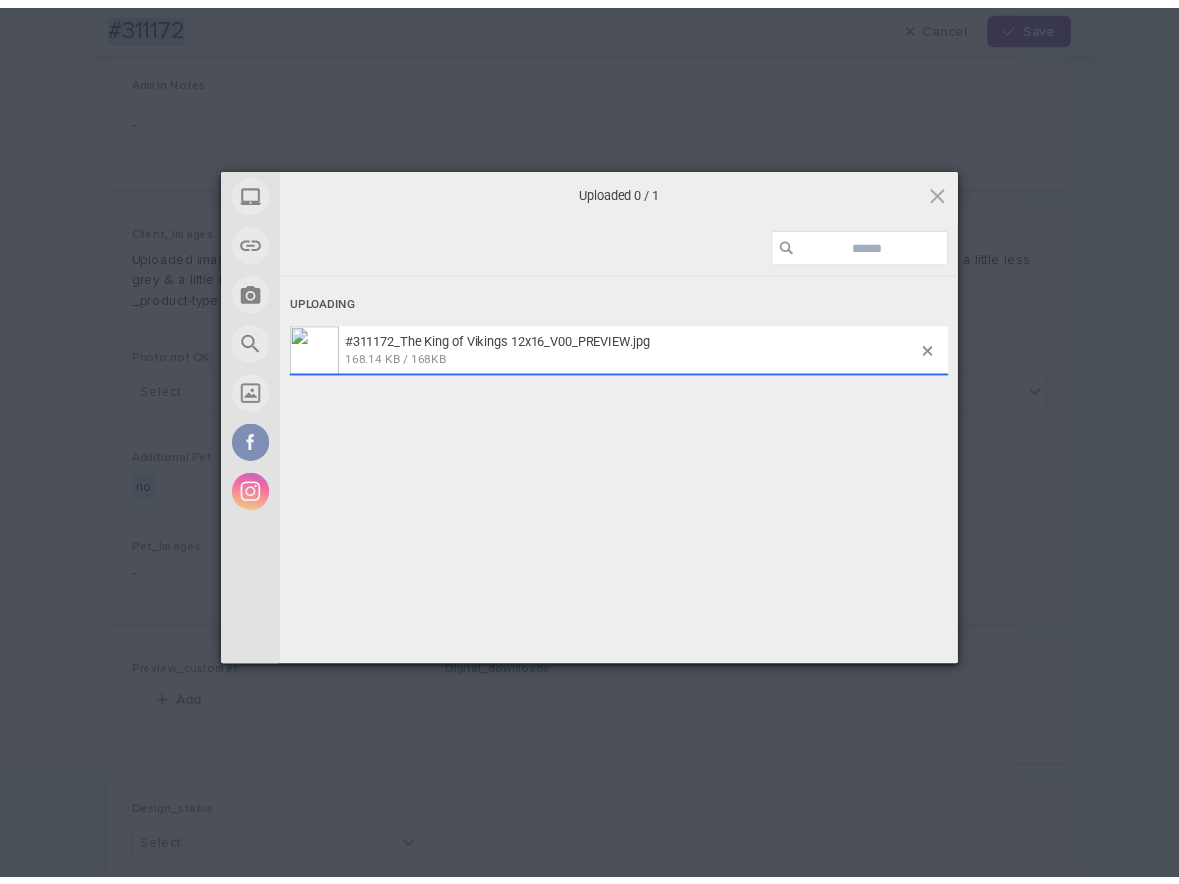 scroll, scrollTop: 725, scrollLeft: 0, axis: vertical 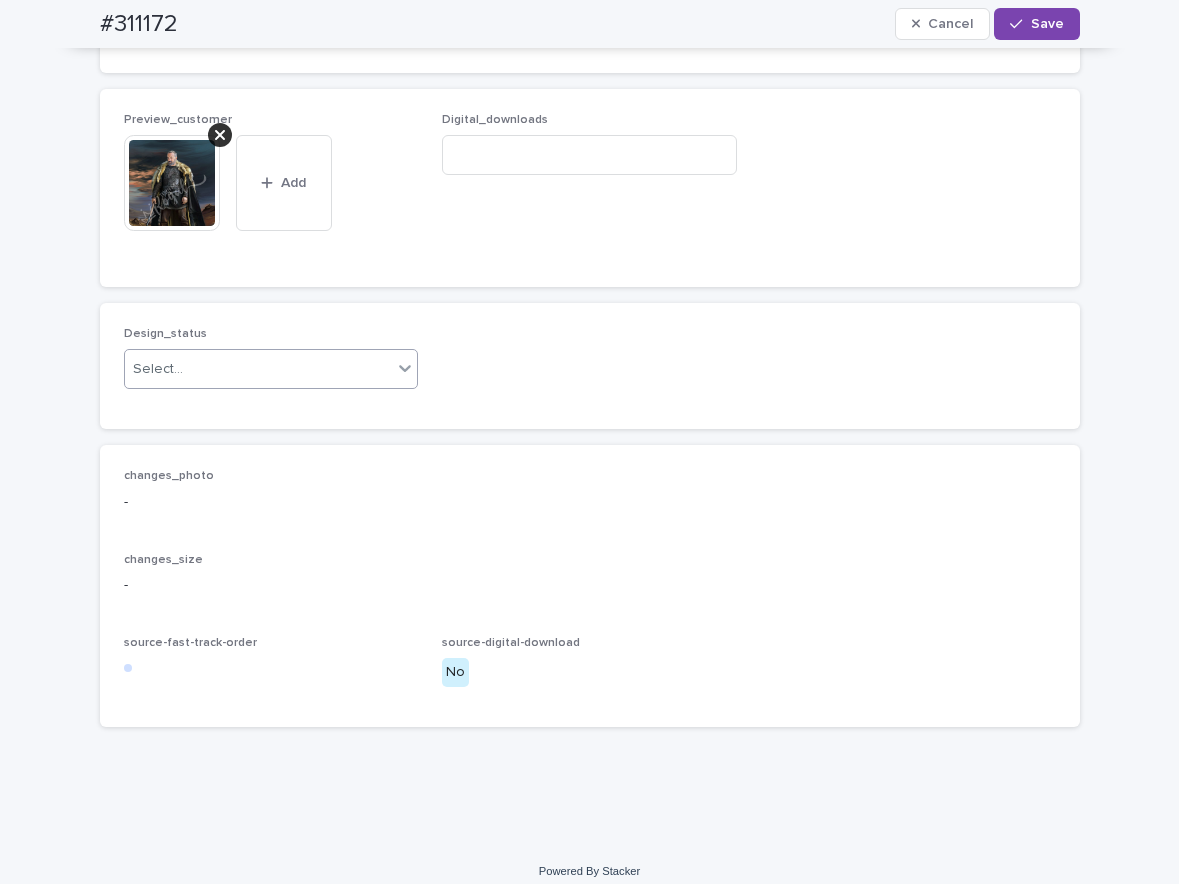 click on "Select..." at bounding box center [259, 369] 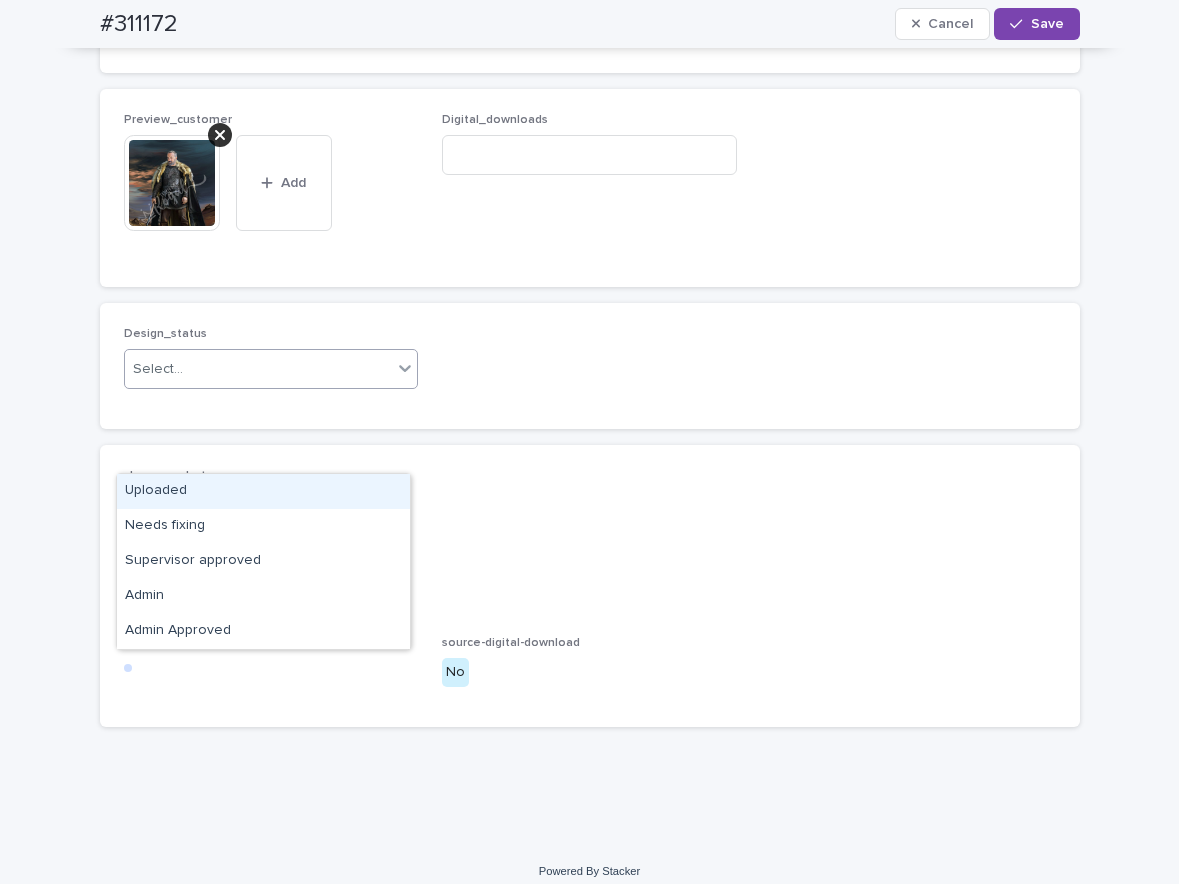 click on "Uploaded" at bounding box center (263, 491) 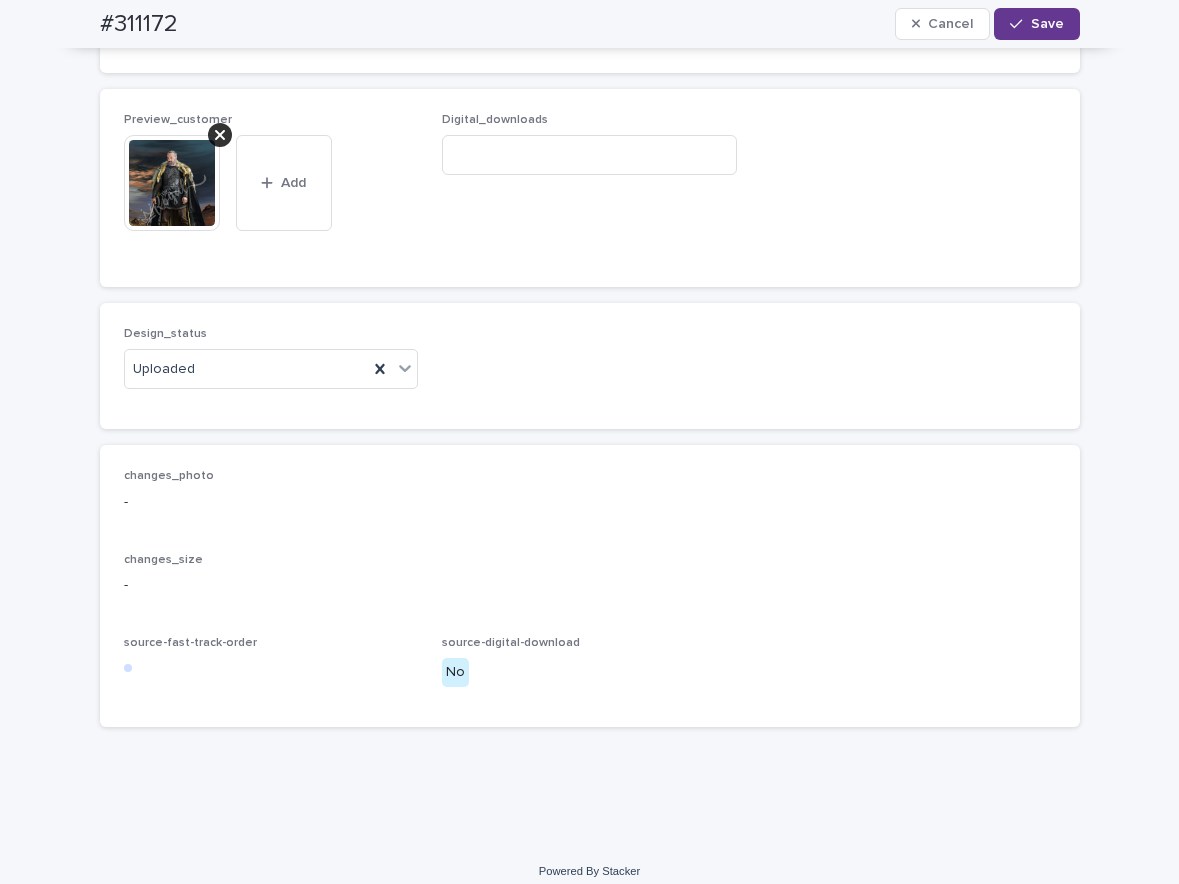 click on "Save" at bounding box center [1036, 24] 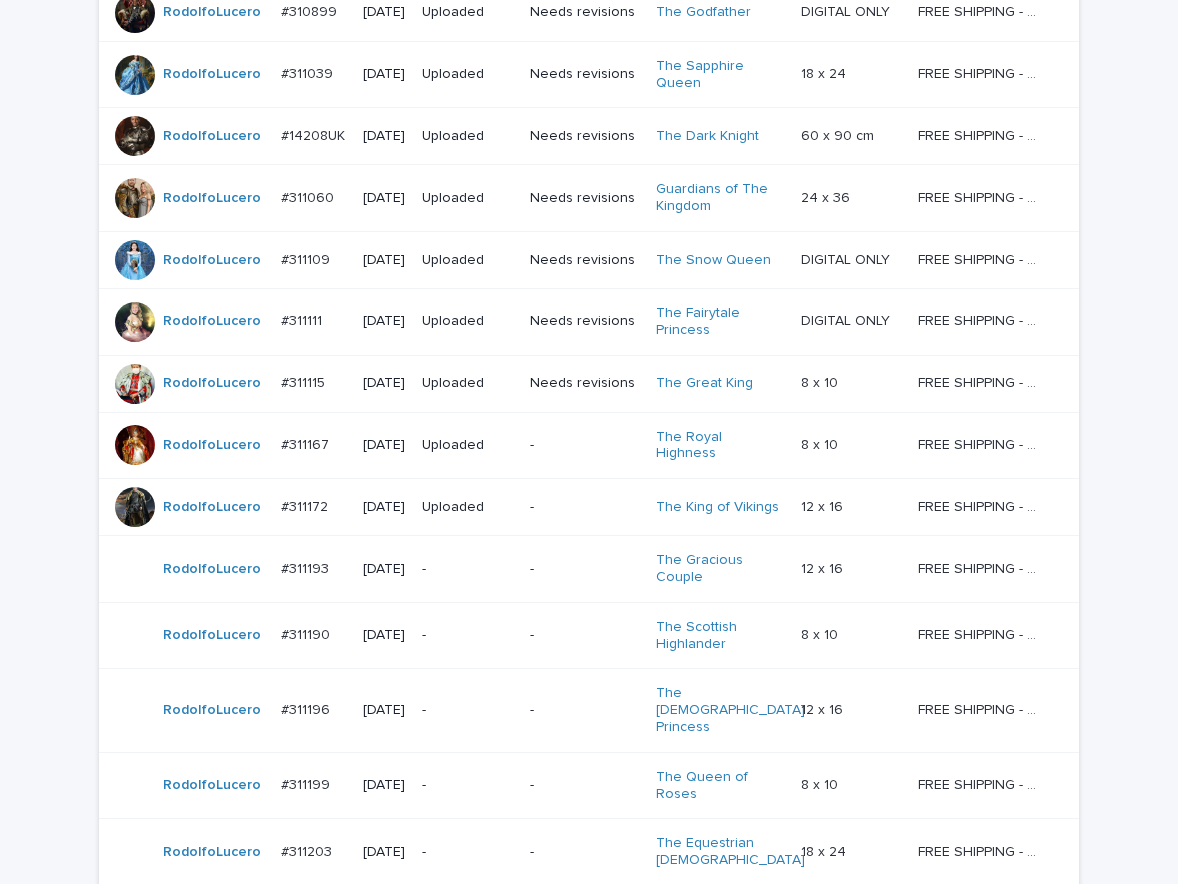 scroll, scrollTop: 600, scrollLeft: 0, axis: vertical 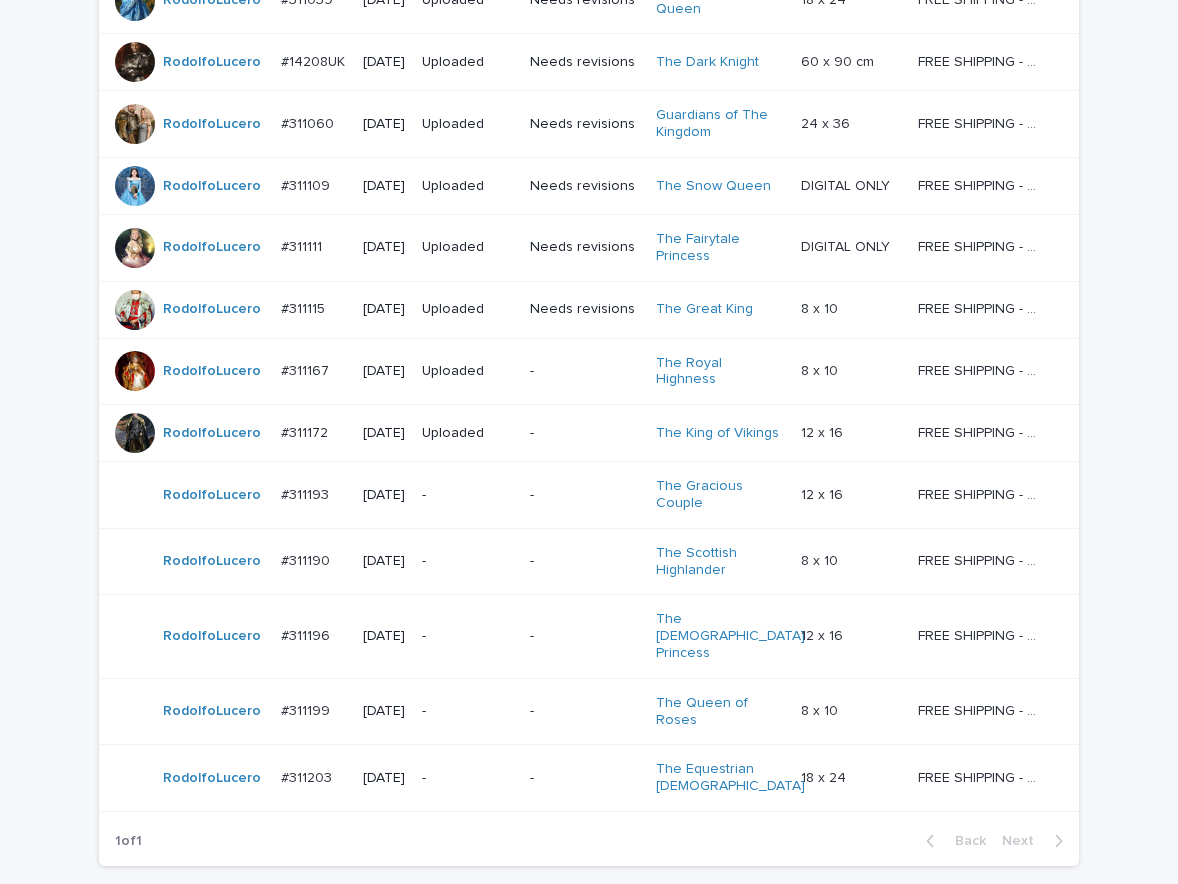 click on "-" at bounding box center (468, 495) 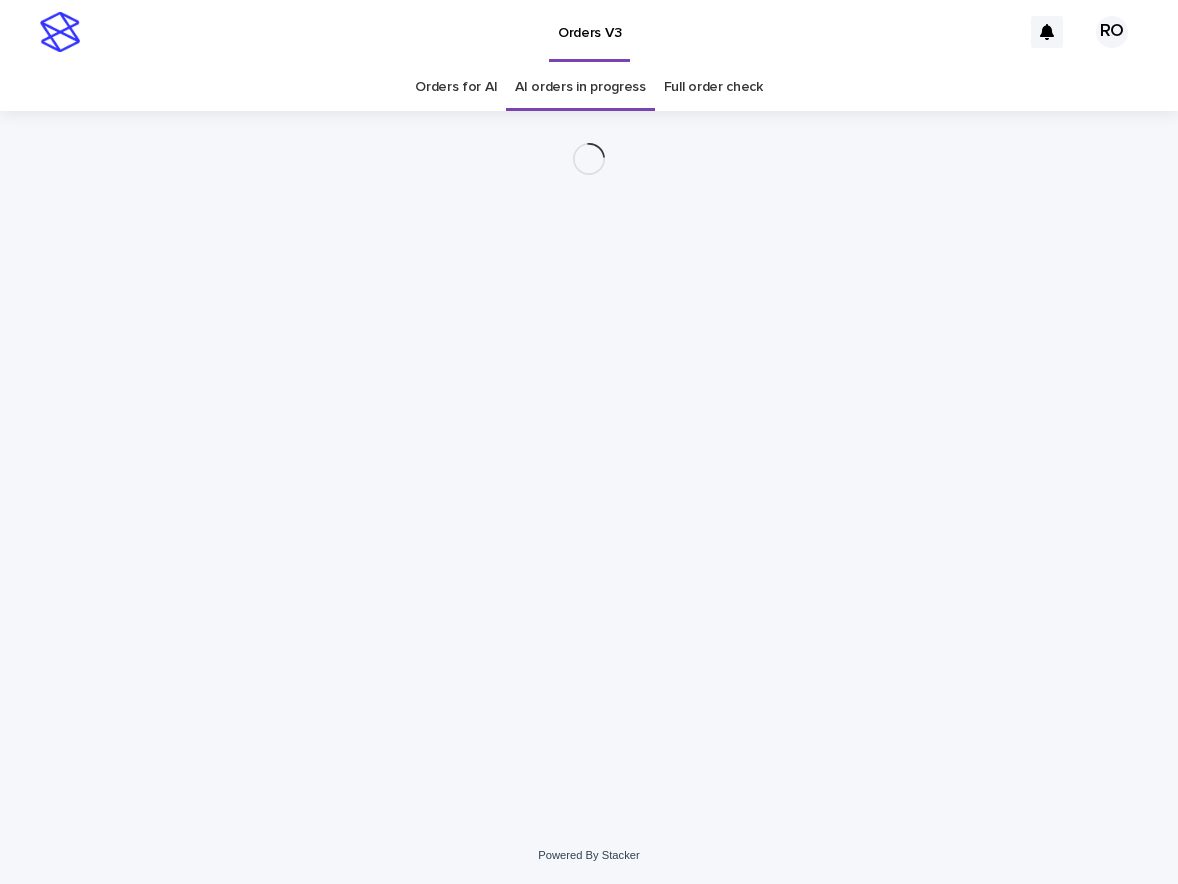 scroll, scrollTop: 0, scrollLeft: 0, axis: both 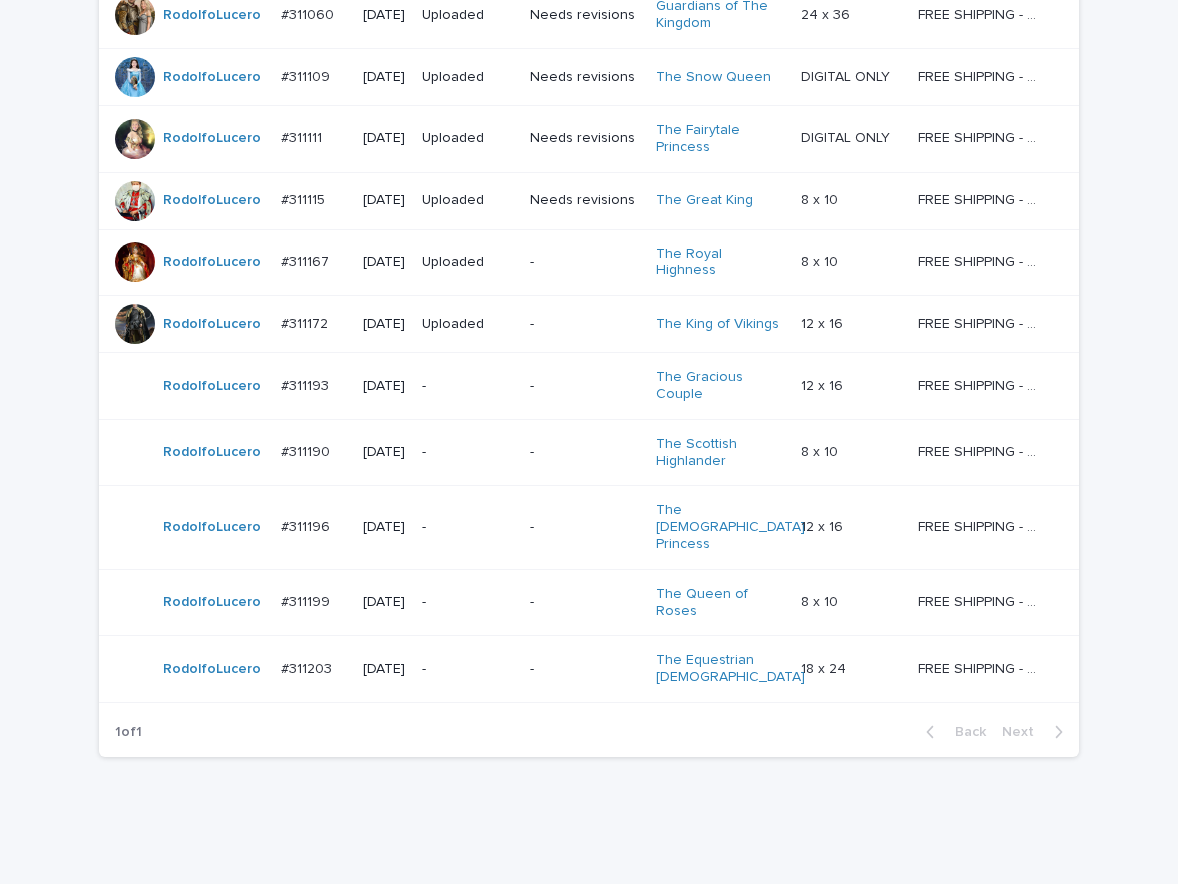 click on "-" at bounding box center [468, 386] 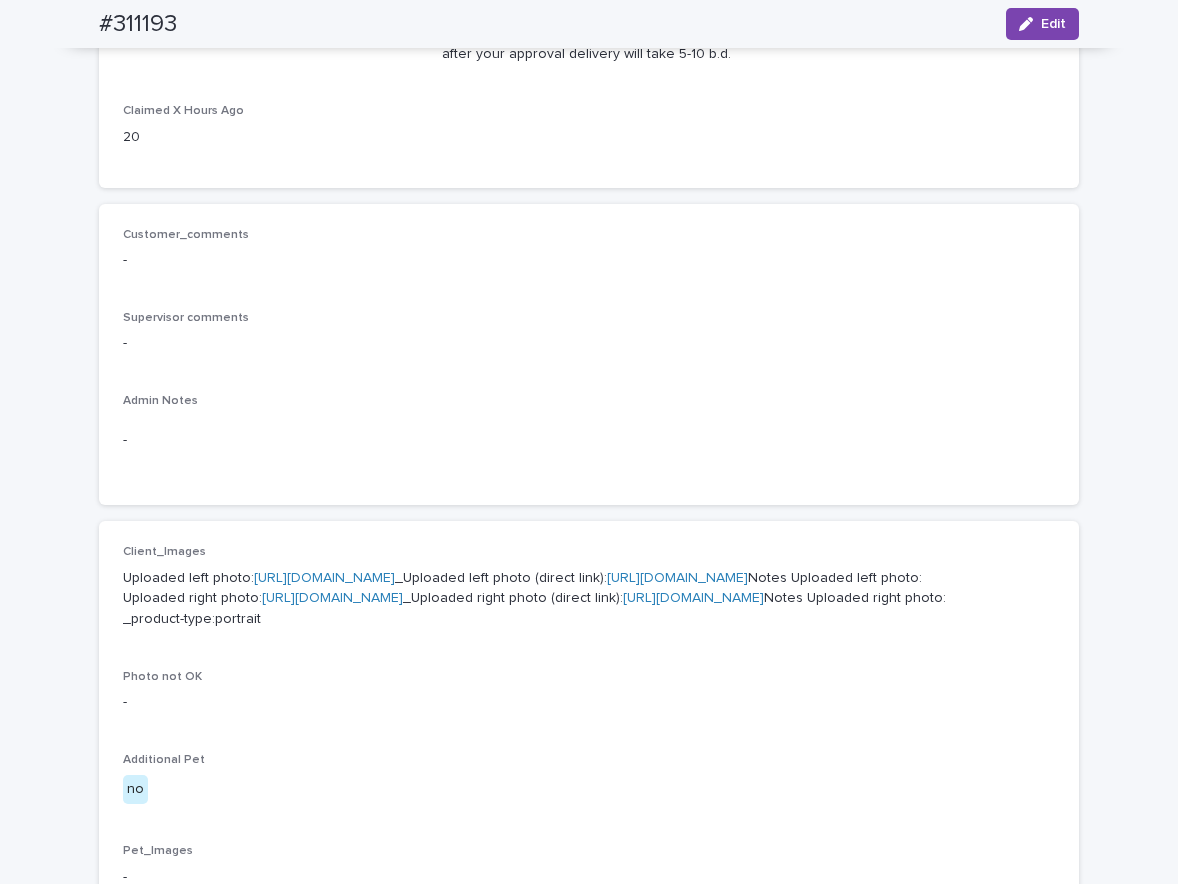 scroll, scrollTop: 373, scrollLeft: 0, axis: vertical 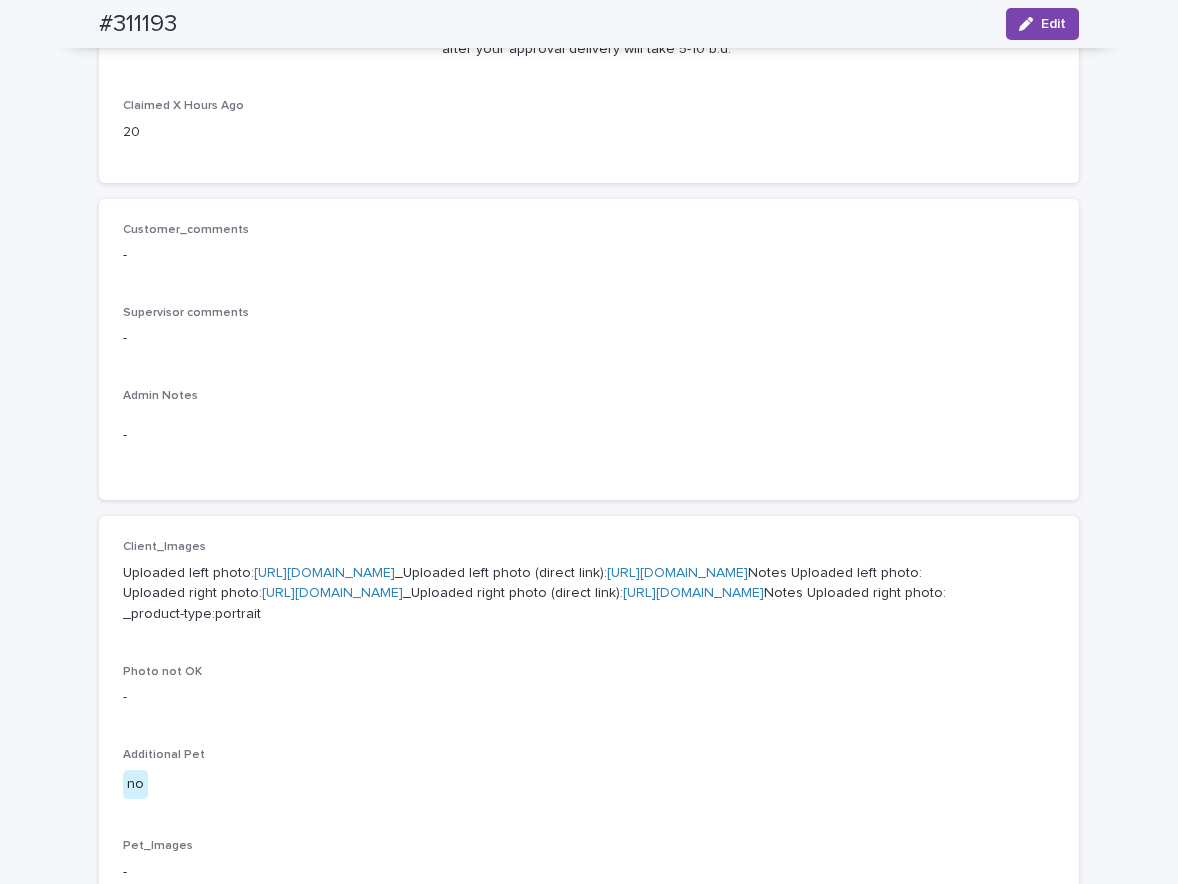 click on "https://cdn.shopify.com-uploadkit.app/s/files/1/0033/4807/0511/files/download.html?id=e11cfb23-3d37-4f5e-b252-d52a065c0f83&uu=55f3efbe-7e5a-4f24-be35-53eac32002fa&mo=-/crop/1120x1700/5,0/-/preview/&fi=MTgxMDU2M0QtOEVBMy00OTY4LUI4QTctODNCRDlFNTZBRTZELnBuZw==&wi=1125&he=2436&mi=aW1hZ2UvcG5n&up=d434&image=true" at bounding box center (324, 573) 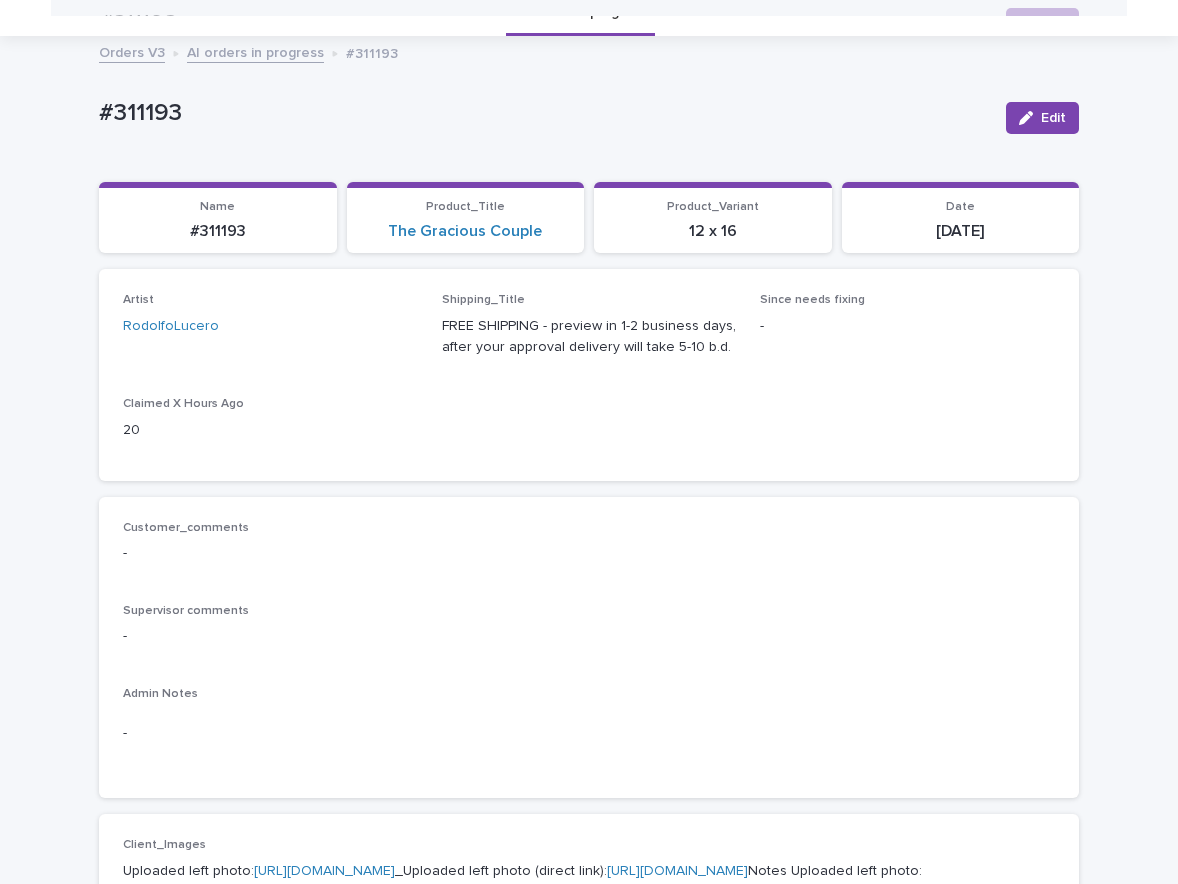 scroll, scrollTop: 72, scrollLeft: 0, axis: vertical 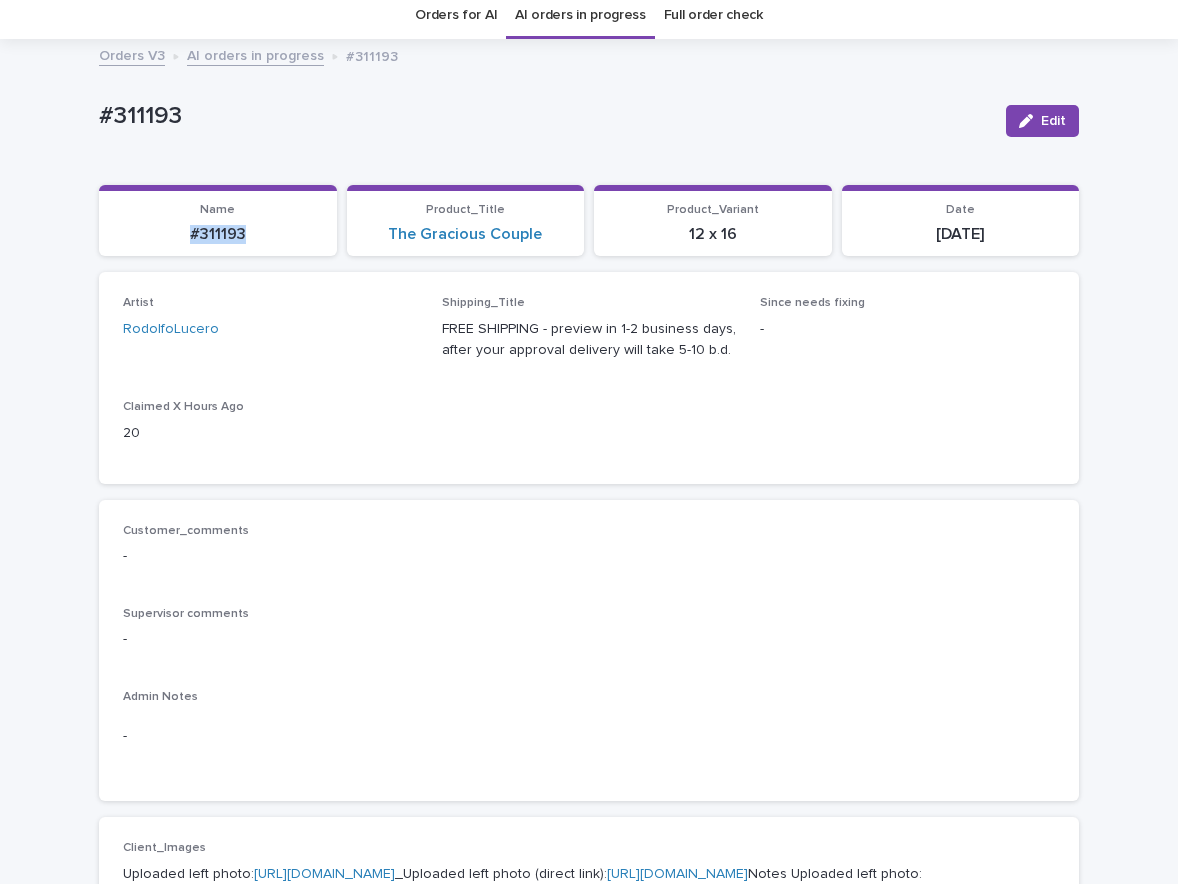 drag, startPoint x: 273, startPoint y: 247, endPoint x: 160, endPoint y: 236, distance: 113.534134 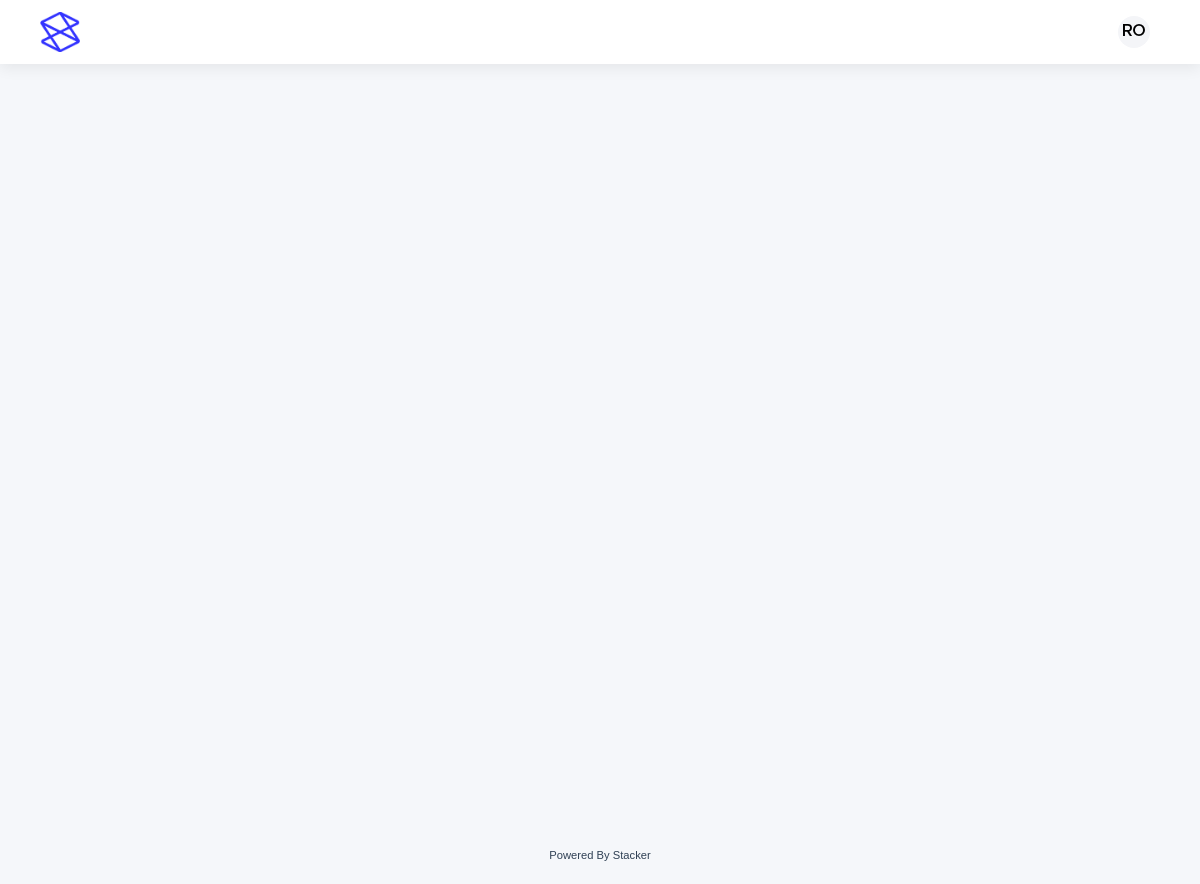 scroll, scrollTop: 0, scrollLeft: 0, axis: both 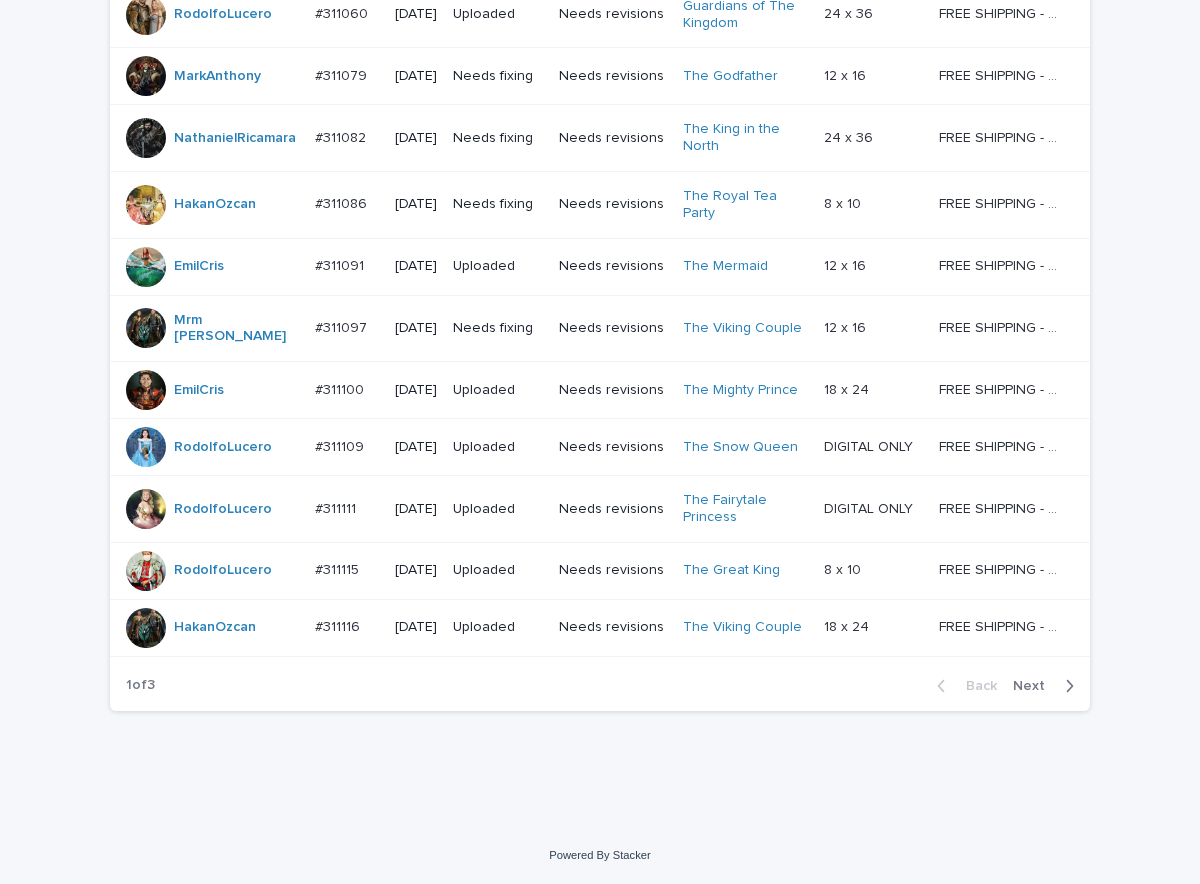 click on "Next" at bounding box center (1035, 686) 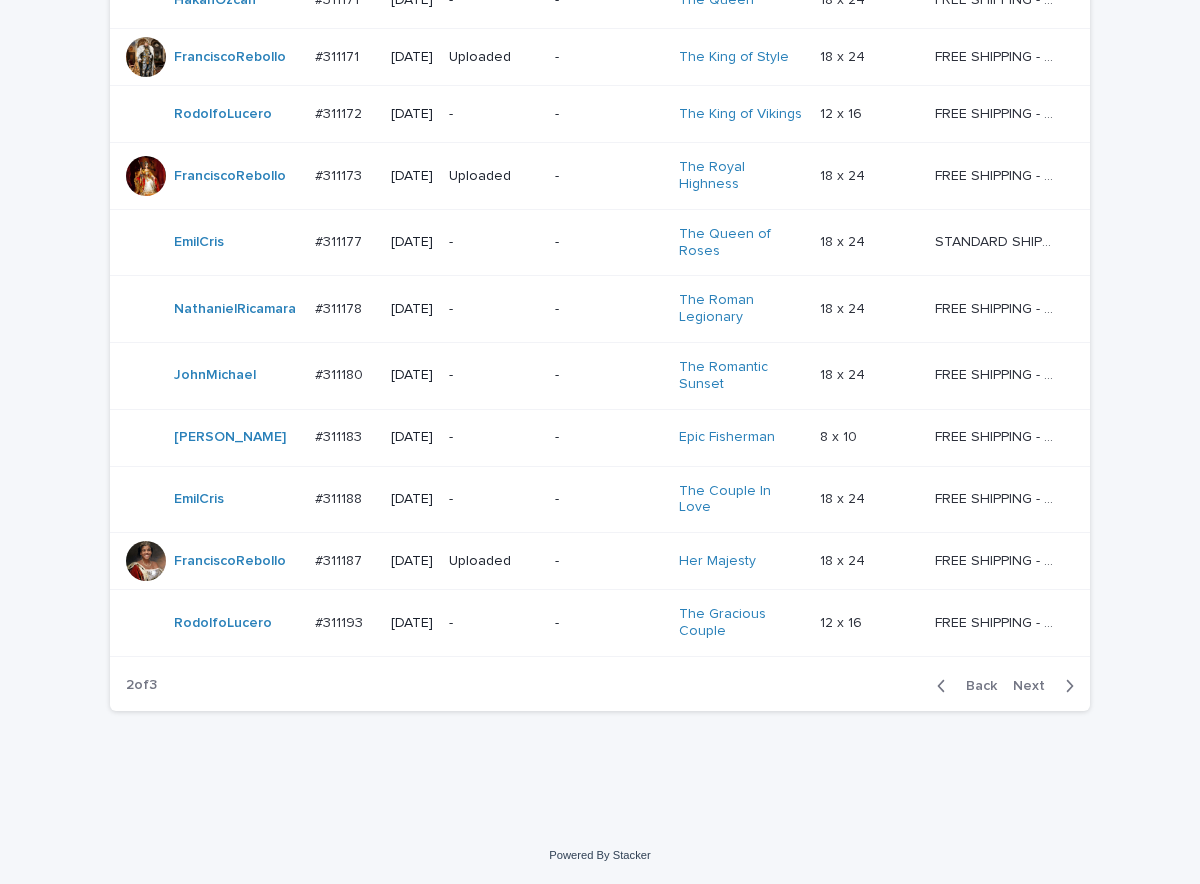 scroll, scrollTop: 1785, scrollLeft: 0, axis: vertical 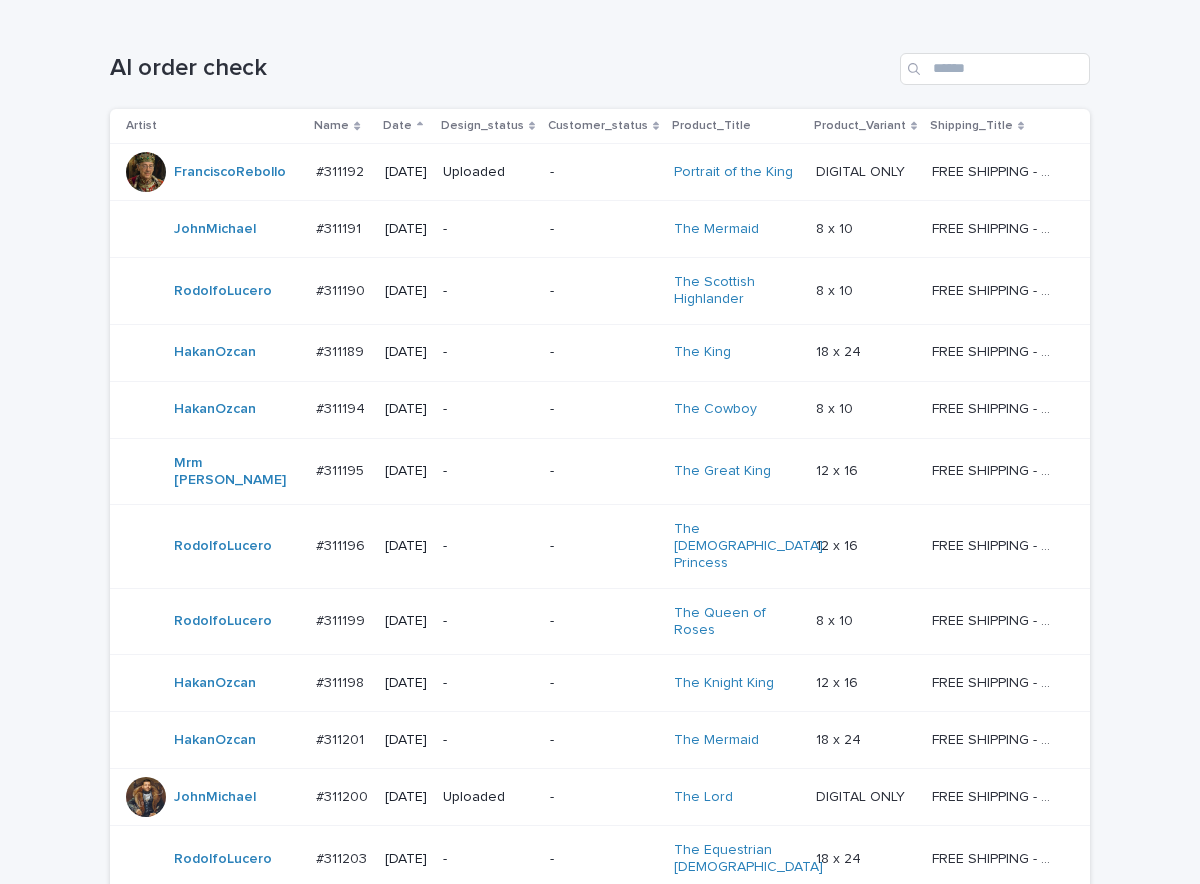 click on "Loading... Saving… Loading... Saving… AI order check Artist Name Date Design_status Customer_status Product_Title Product_Variant Shipping_Title FranciscoRebollo   #311192 #311192   2025-07-10 Uploaded - Portrait of the King   DIGITAL ONLY DIGITAL ONLY   FREE SHIPPING - preview in 1-2 business days, after your approval delivery will take 5-10 b.d. FREE SHIPPING - preview in 1-2 business days, after your approval delivery will take 5-10 b.d.   JohnMichael   #311191 #311191   2025-07-10 - - The Mermaid   8 x 10 8 x 10   FREE SHIPPING - preview in 1-2 business days, after your approval delivery will take 5-10 b.d. FREE SHIPPING - preview in 1-2 business days, after your approval delivery will take 5-10 b.d.   RodolfoLucero   #311190 #311190   2025-07-10 - - The Scottish Highlander   8 x 10 8 x 10   FREE SHIPPING - preview in 1-2 business days, after your approval delivery will take 5-10 b.d. FREE SHIPPING - preview in 1-2 business days, after your approval delivery will take 5-10 b.d.   HakanOzcan" at bounding box center (600, 633) 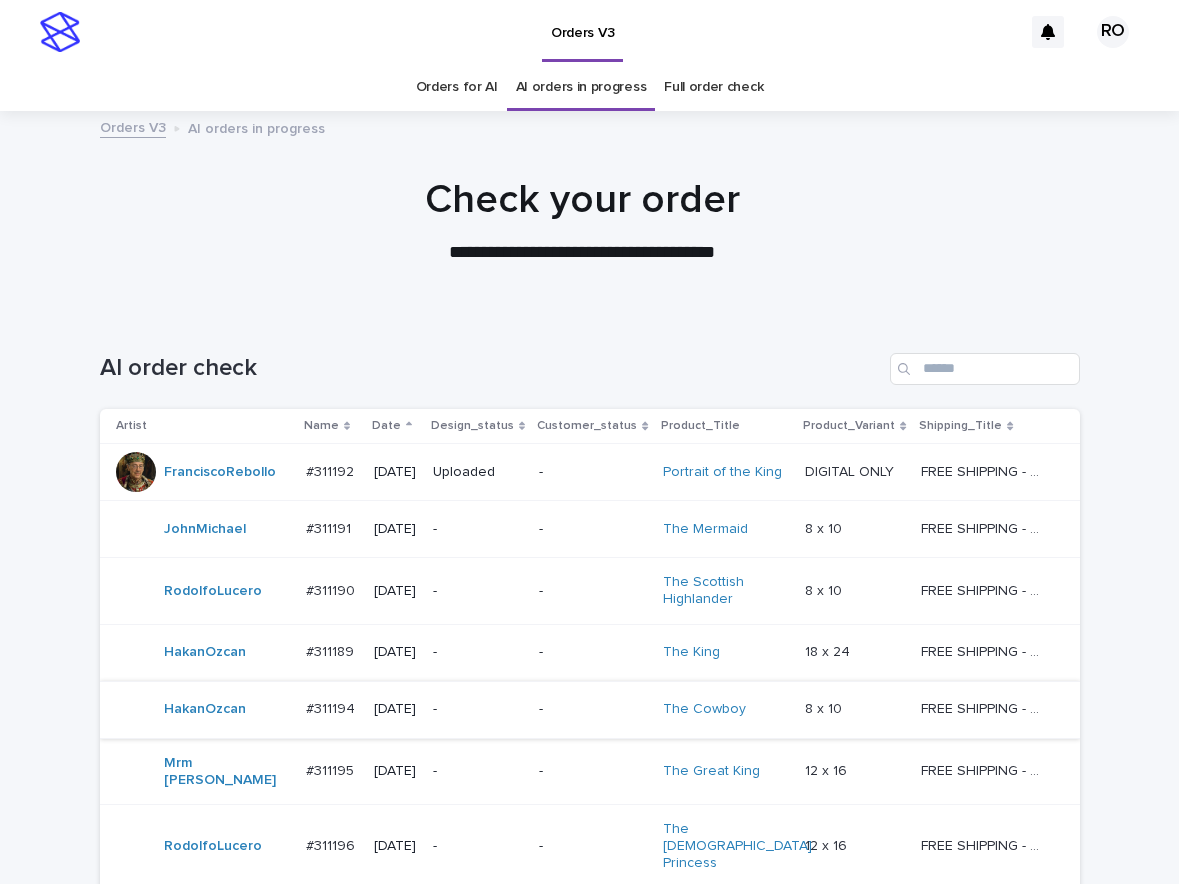 scroll, scrollTop: 0, scrollLeft: 0, axis: both 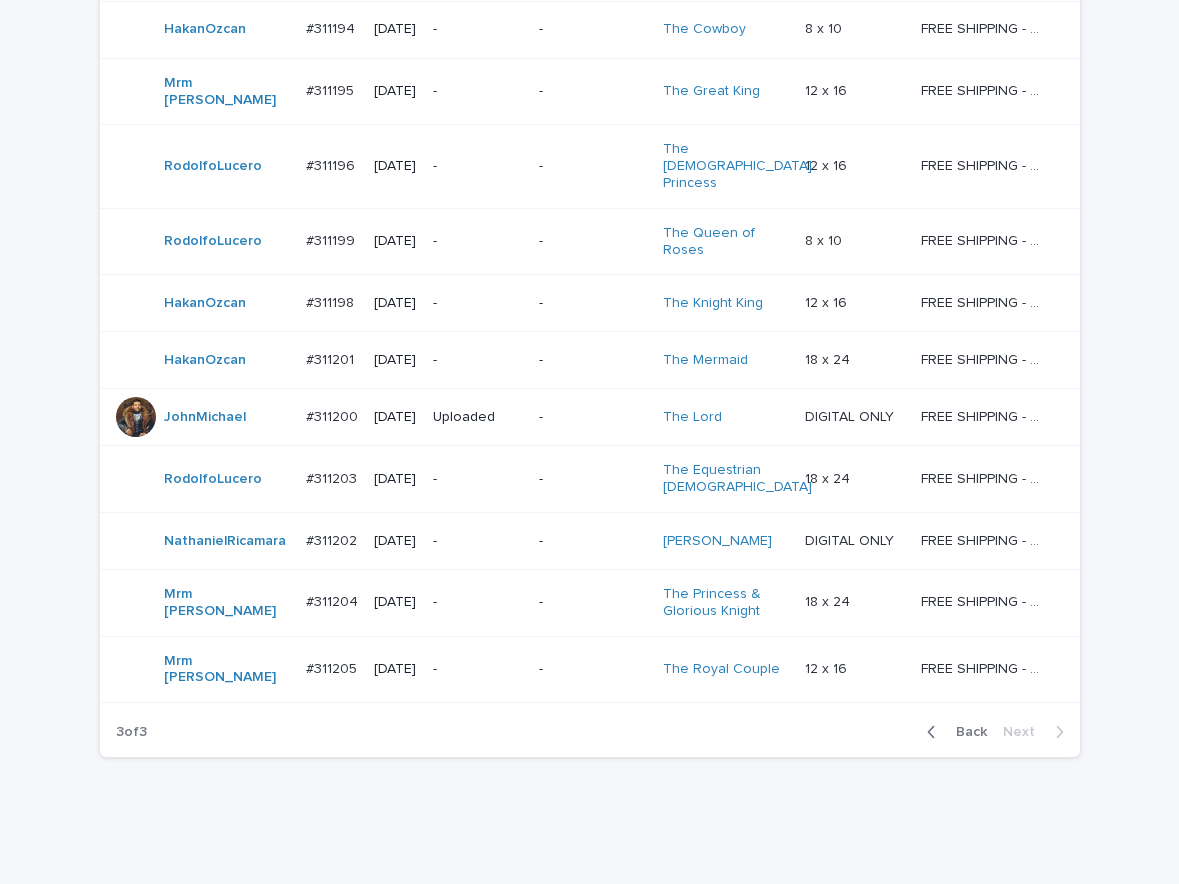 click on "Back" at bounding box center [965, 732] 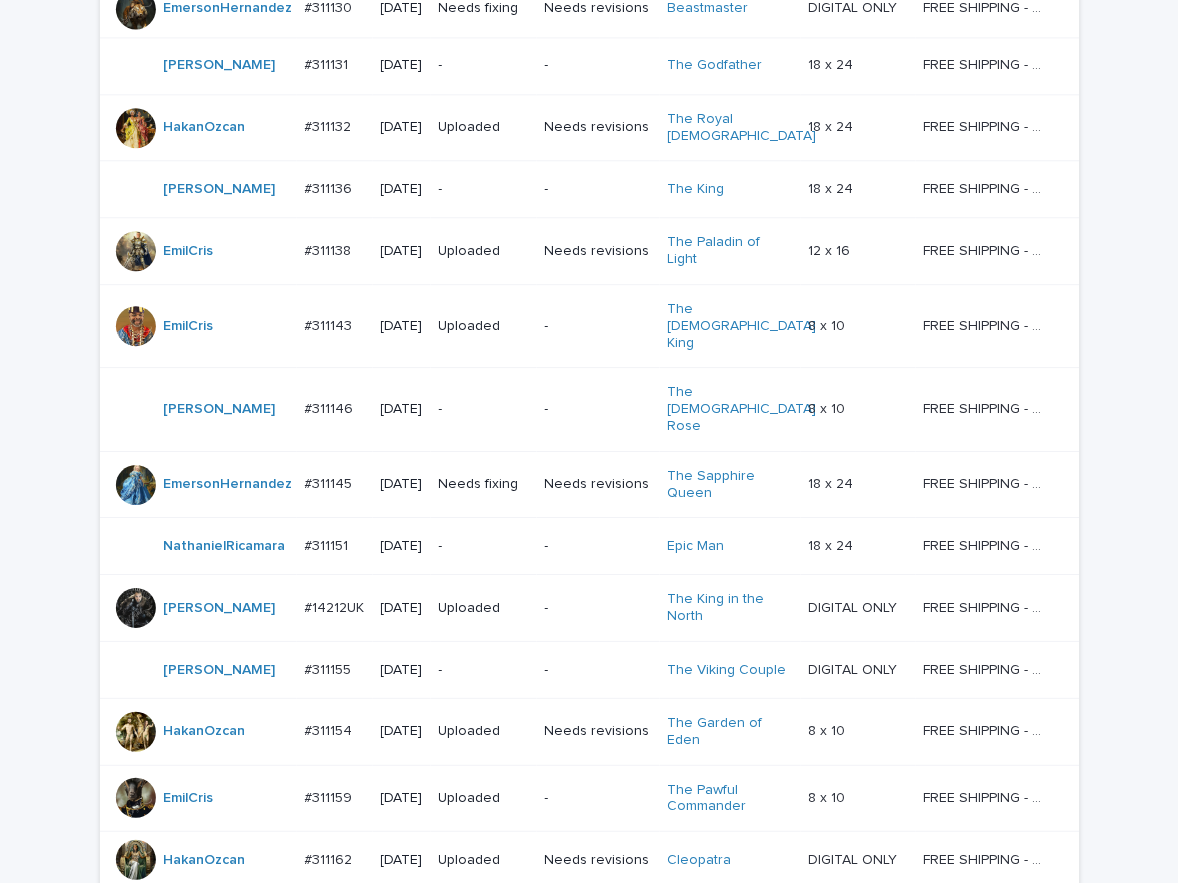 scroll, scrollTop: 1232, scrollLeft: 0, axis: vertical 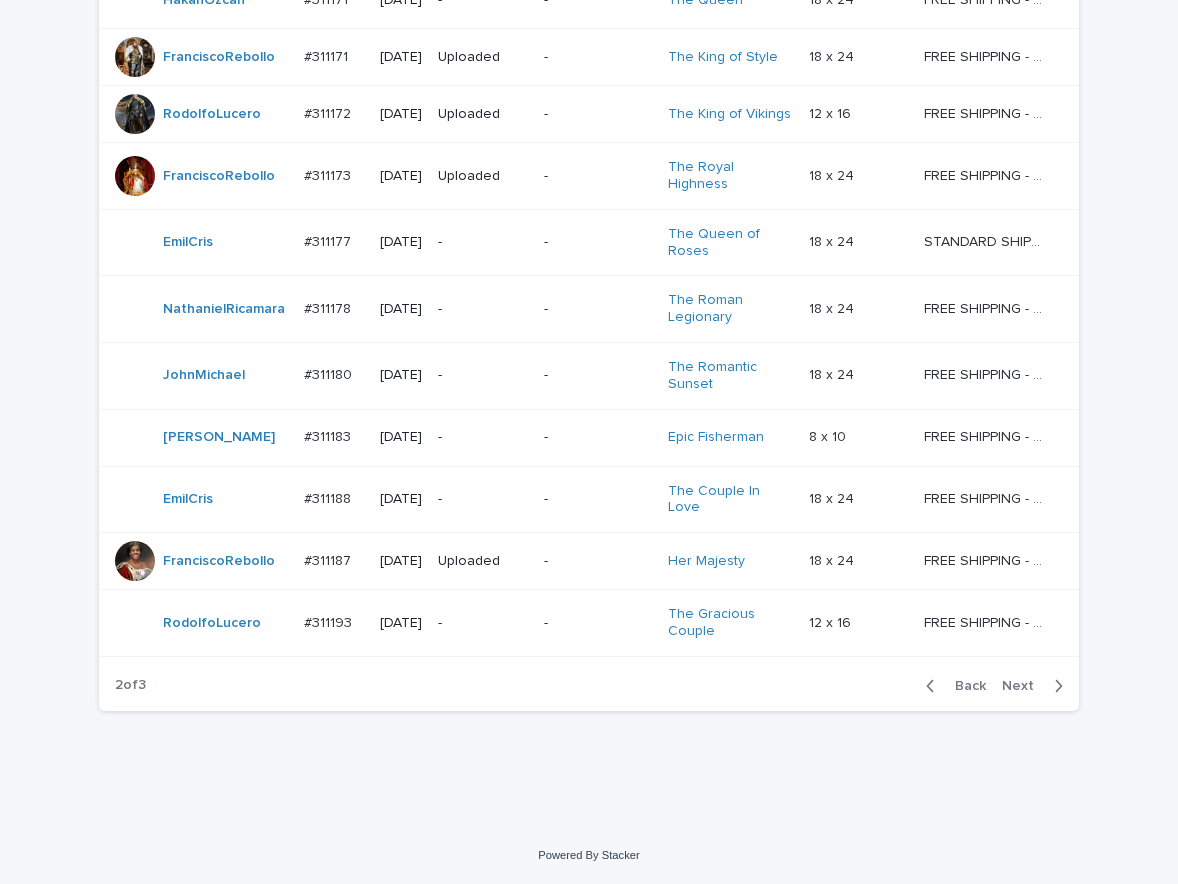 click on "Next" at bounding box center (1024, 686) 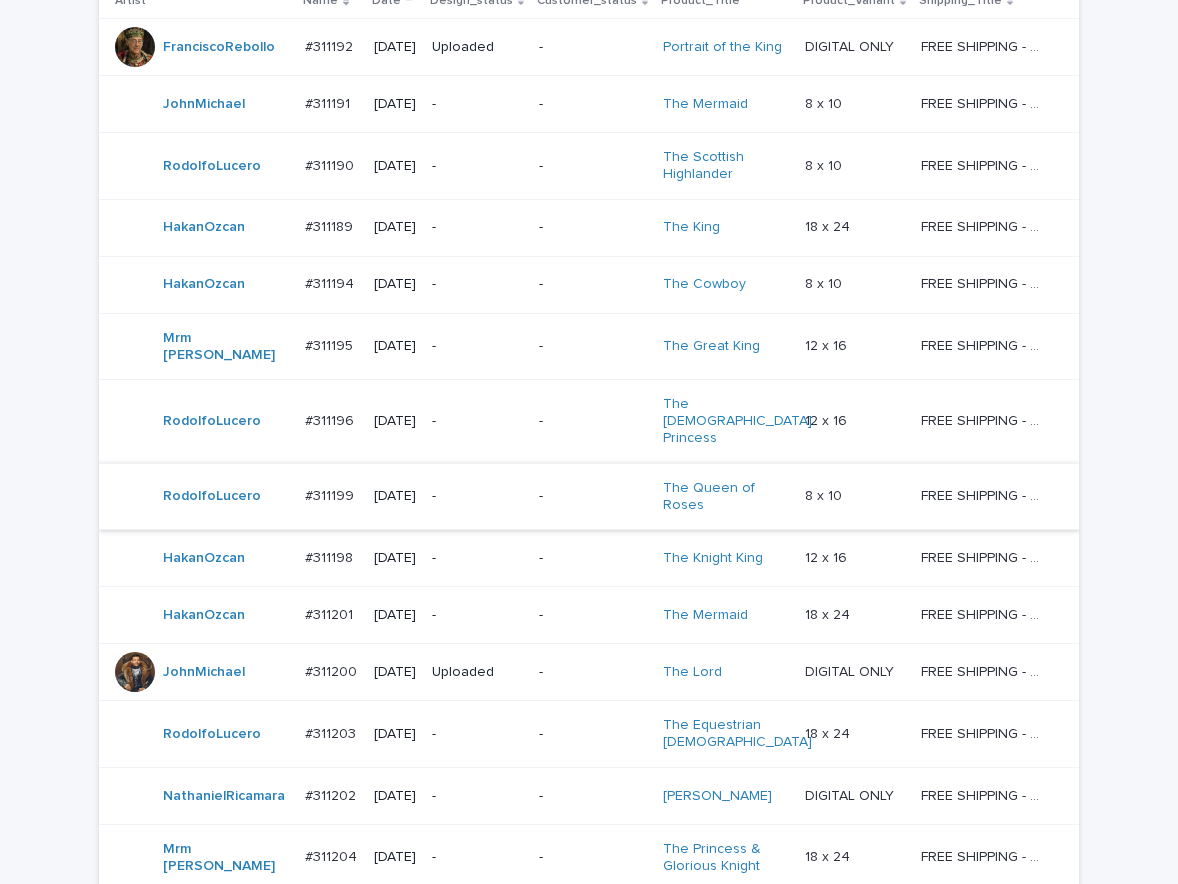 scroll, scrollTop: 480, scrollLeft: 0, axis: vertical 